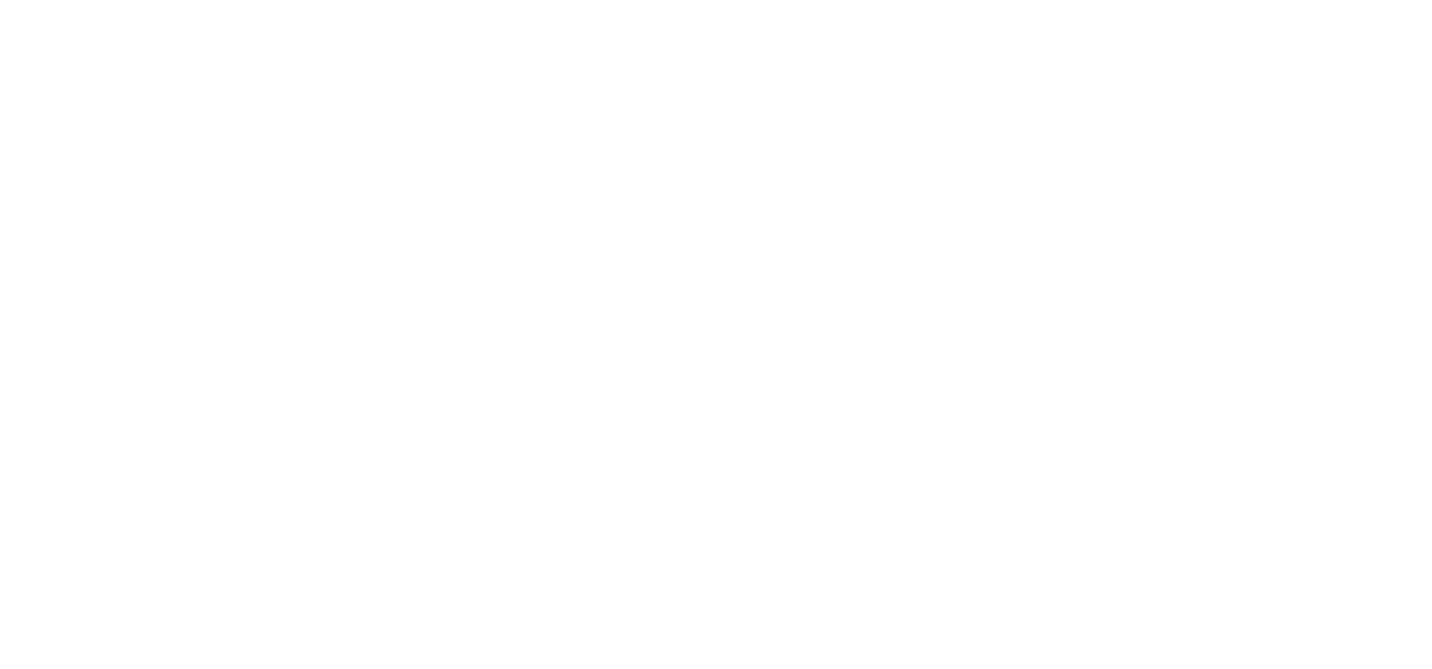 scroll, scrollTop: 0, scrollLeft: 0, axis: both 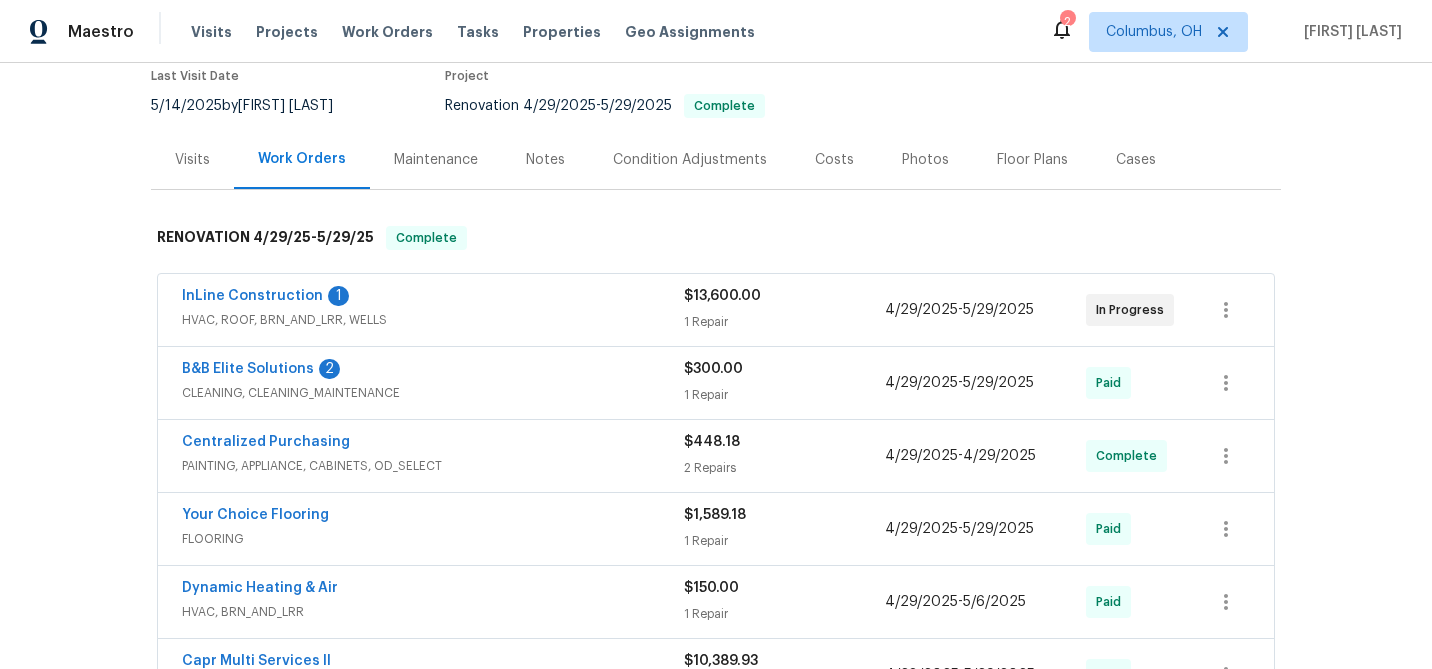 click on "InLine Construction 1 HVAC, ROOF, BRN_AND_LRR, WELLS $13,600.00 1 Repair 4/29/2025  -  5/29/2025 In Progress" at bounding box center [716, 310] 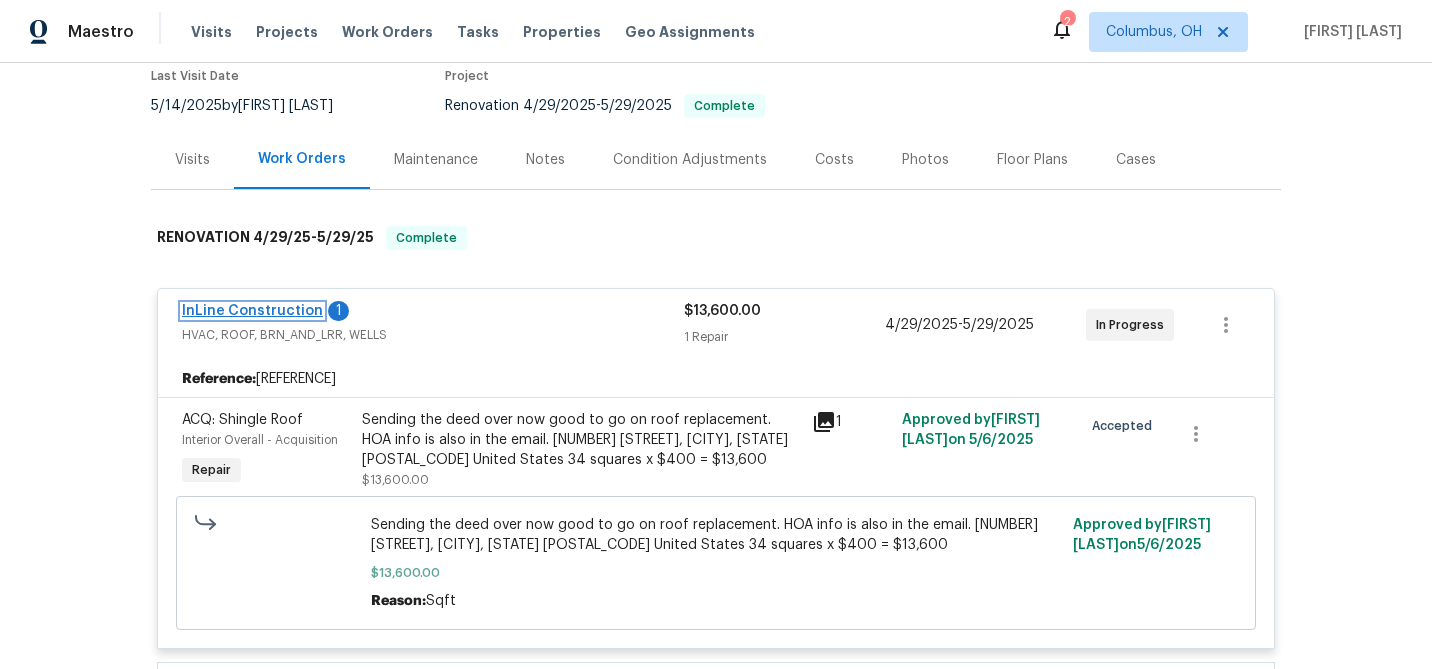 click on "InLine Construction" at bounding box center (252, 311) 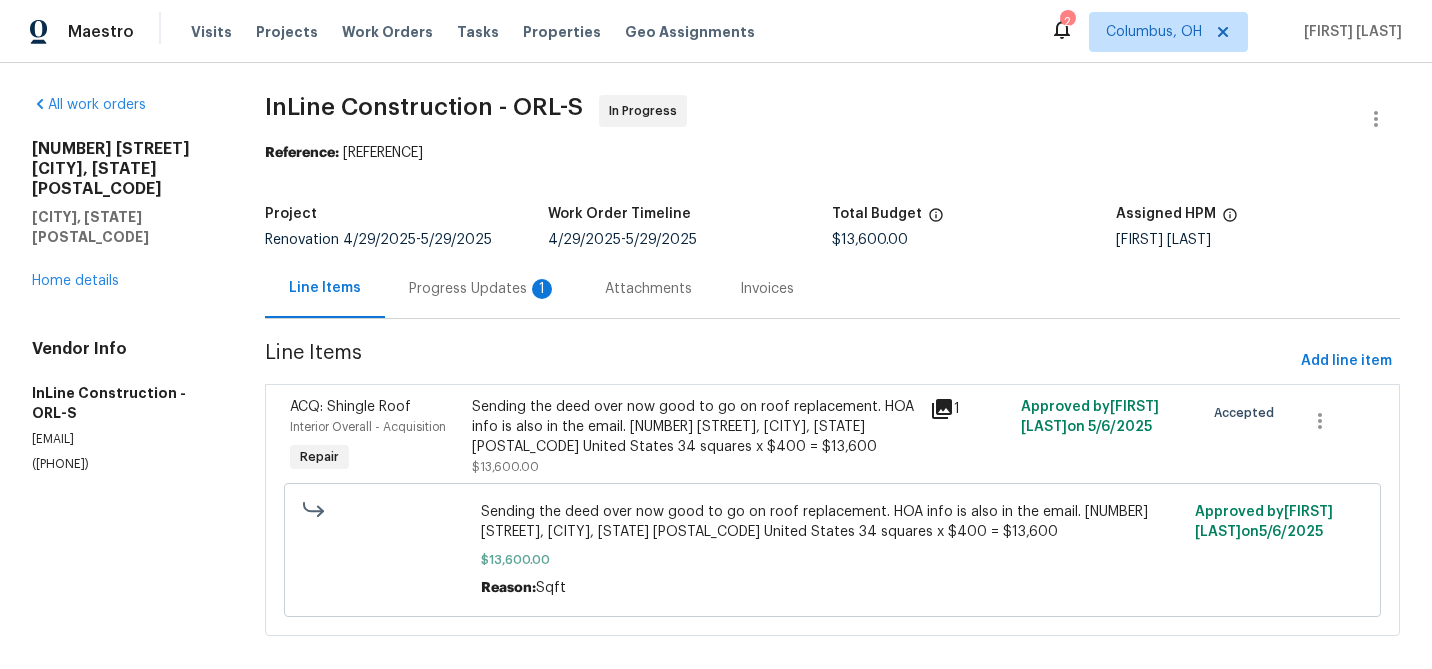 click on "Progress Updates 1" at bounding box center [483, 288] 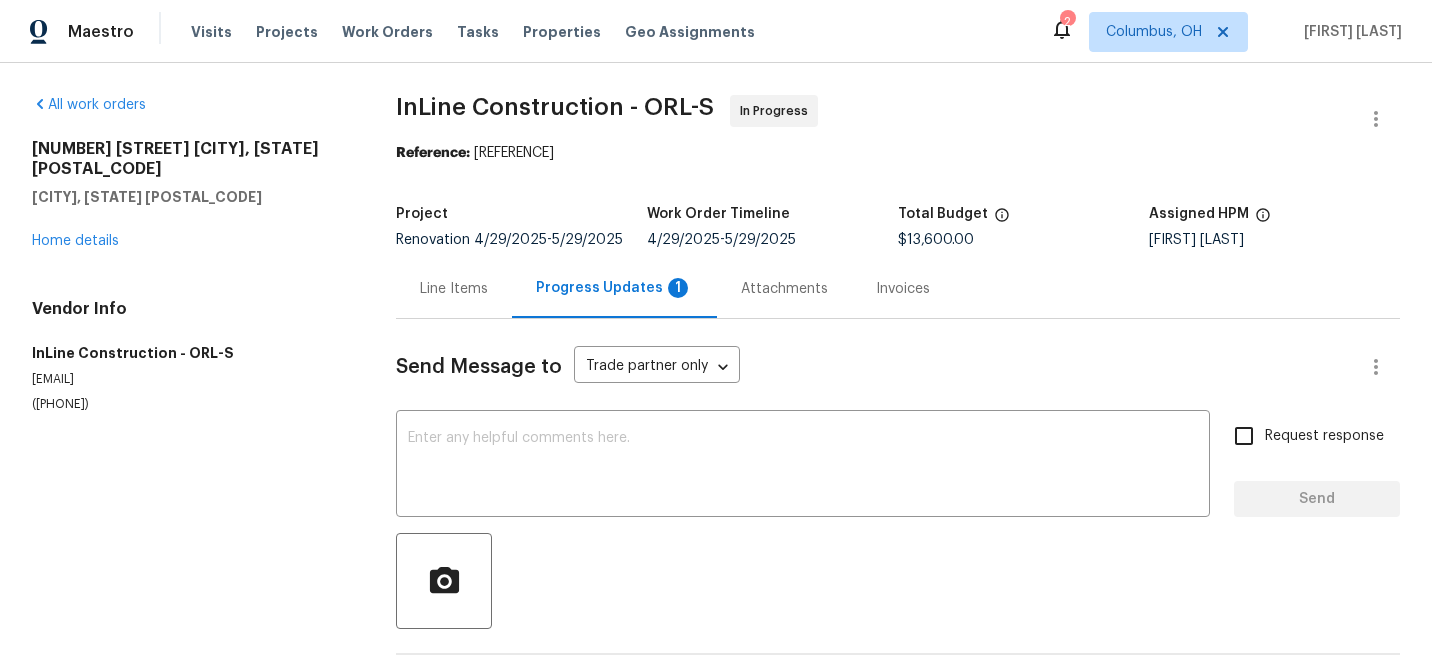 click on "Progress Updates 1" at bounding box center (614, 288) 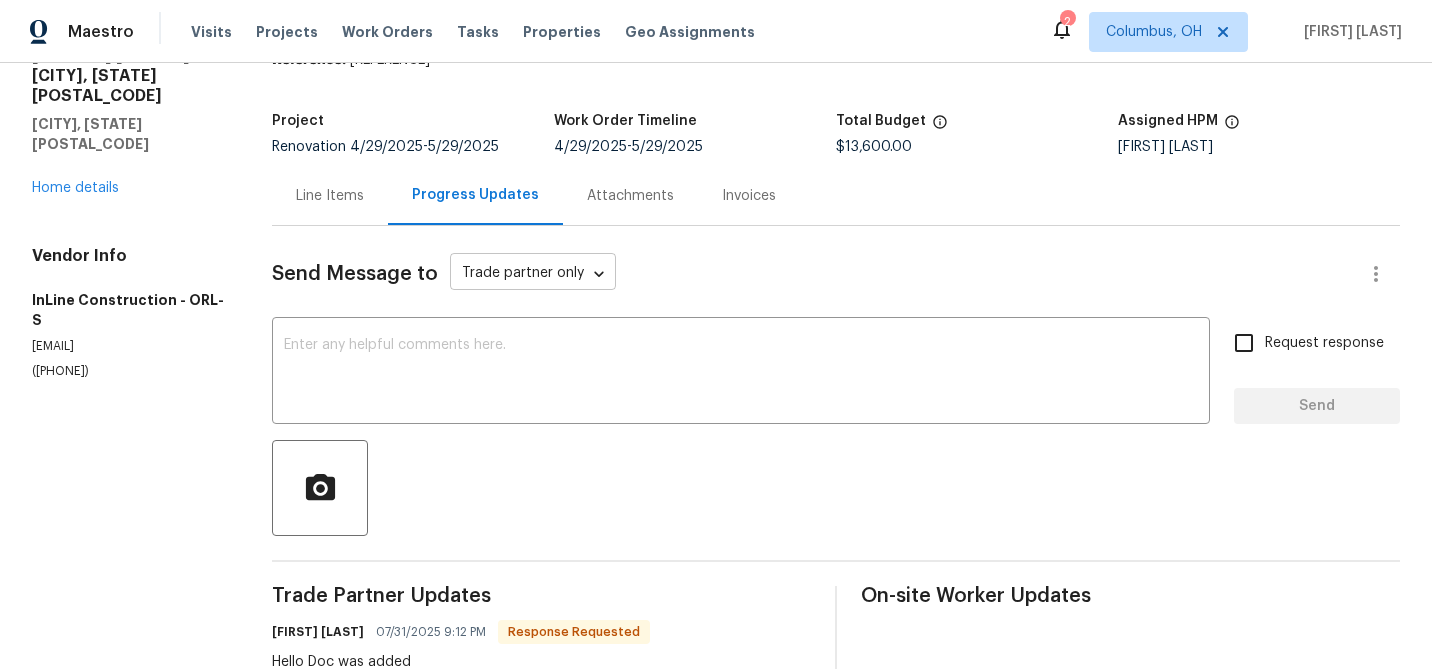 scroll, scrollTop: 79, scrollLeft: 0, axis: vertical 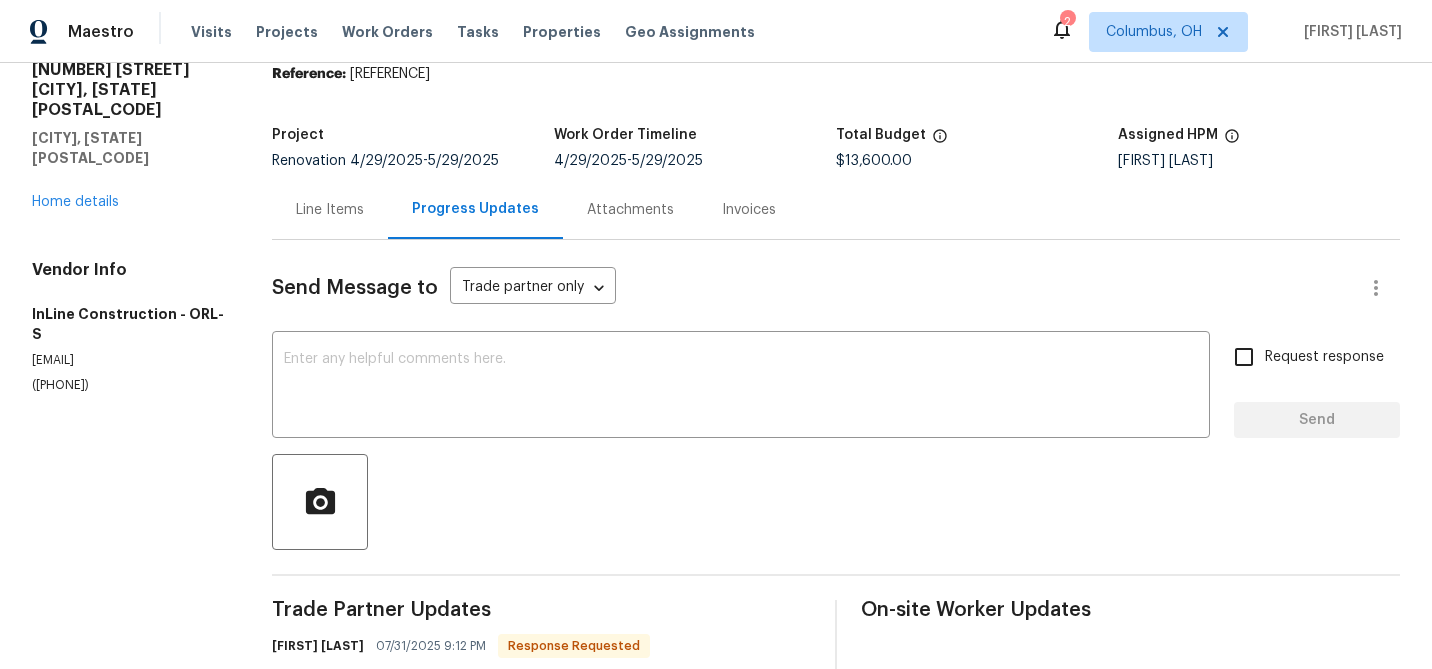 click on "Attachments" at bounding box center [630, 209] 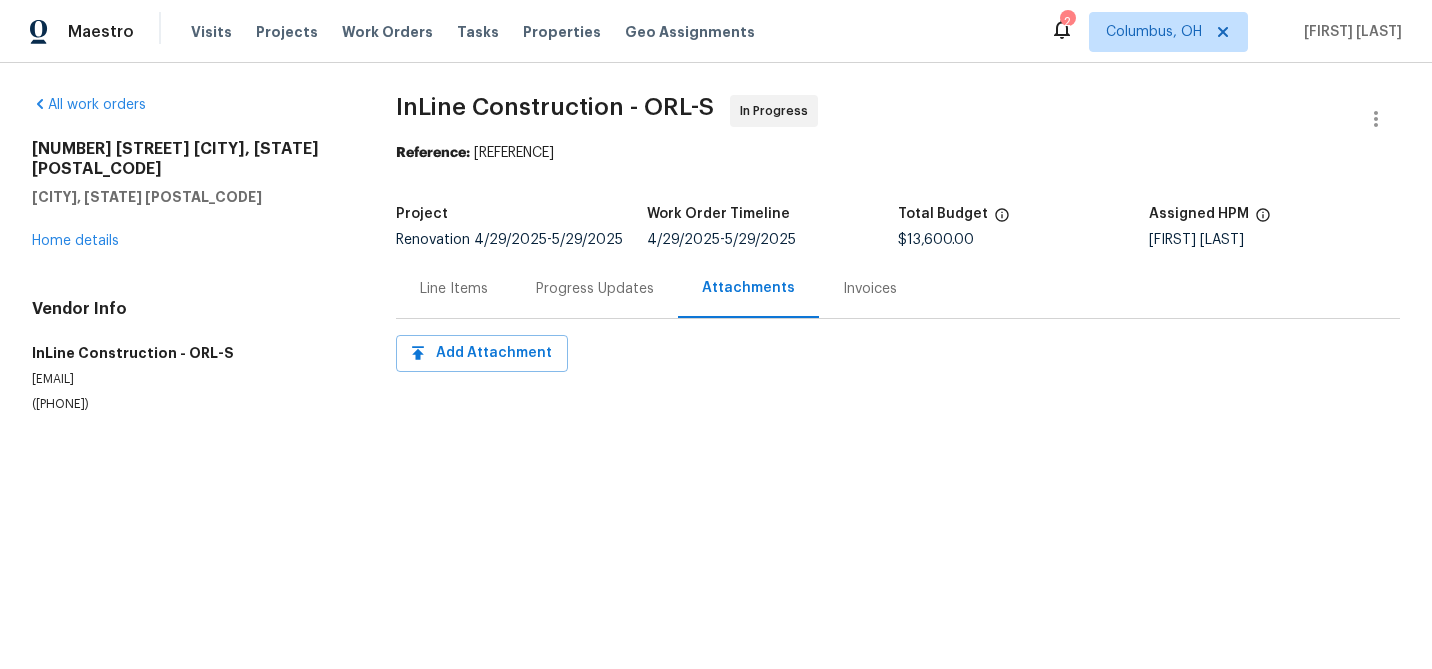 click on "Invoices" at bounding box center (870, 289) 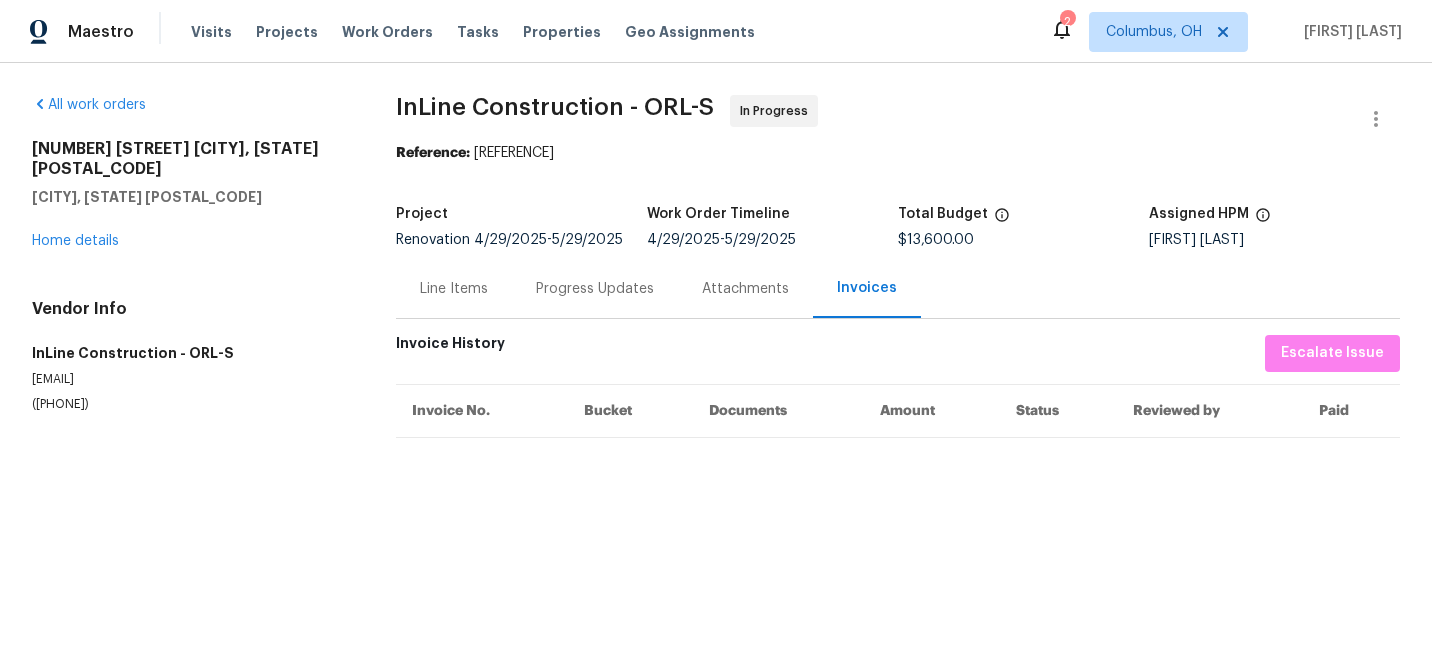 click on "Line Items" at bounding box center [454, 289] 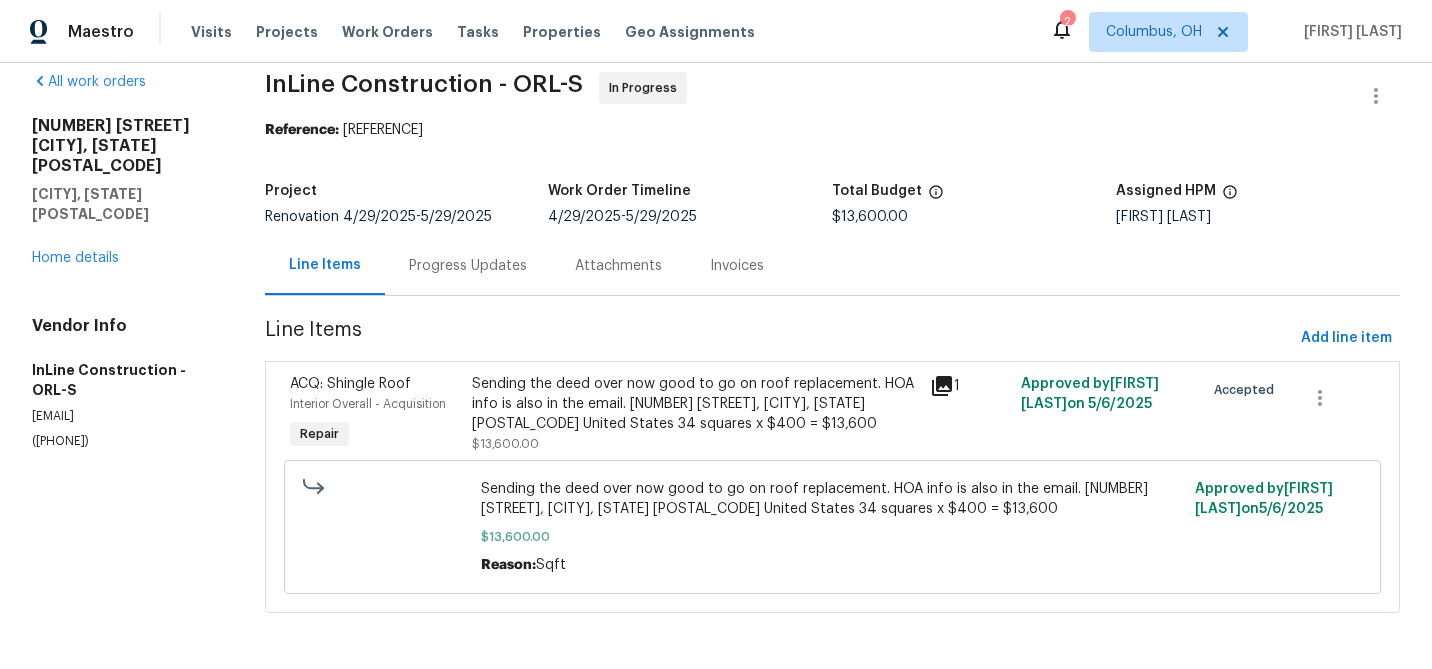 scroll, scrollTop: 0, scrollLeft: 0, axis: both 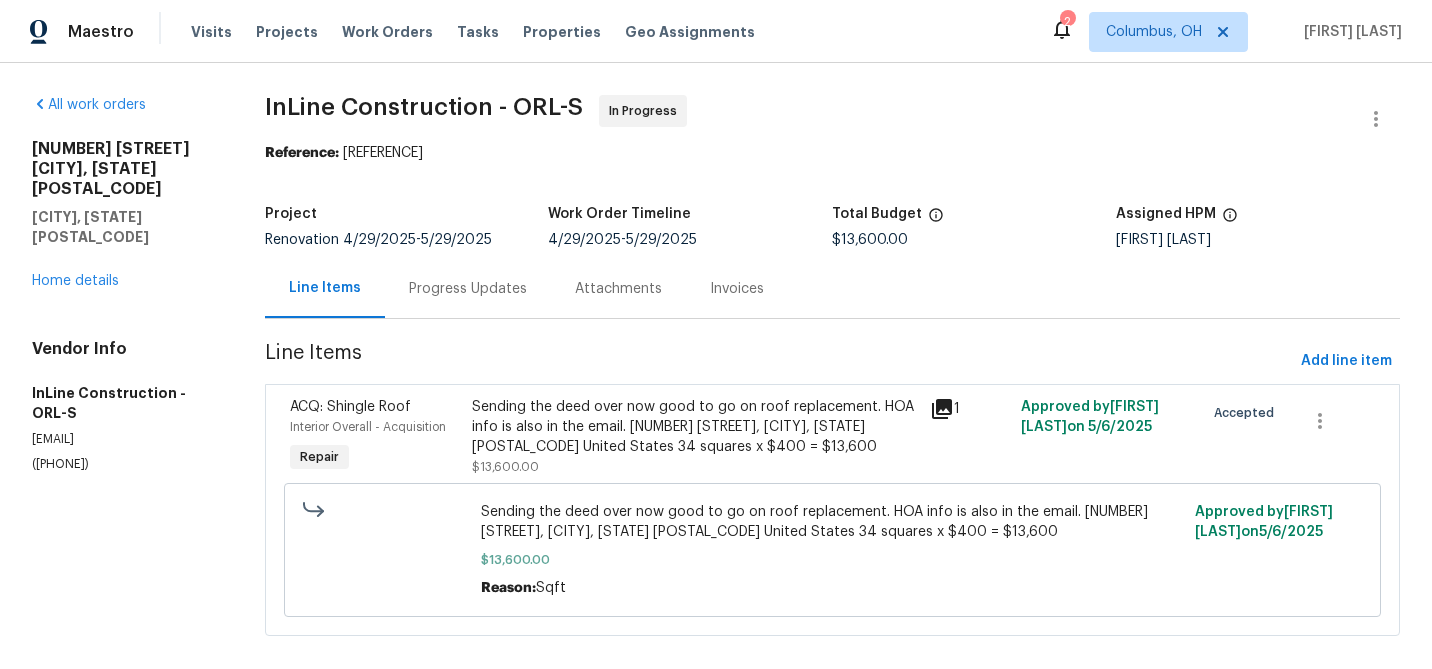 click on "Progress Updates" at bounding box center [468, 289] 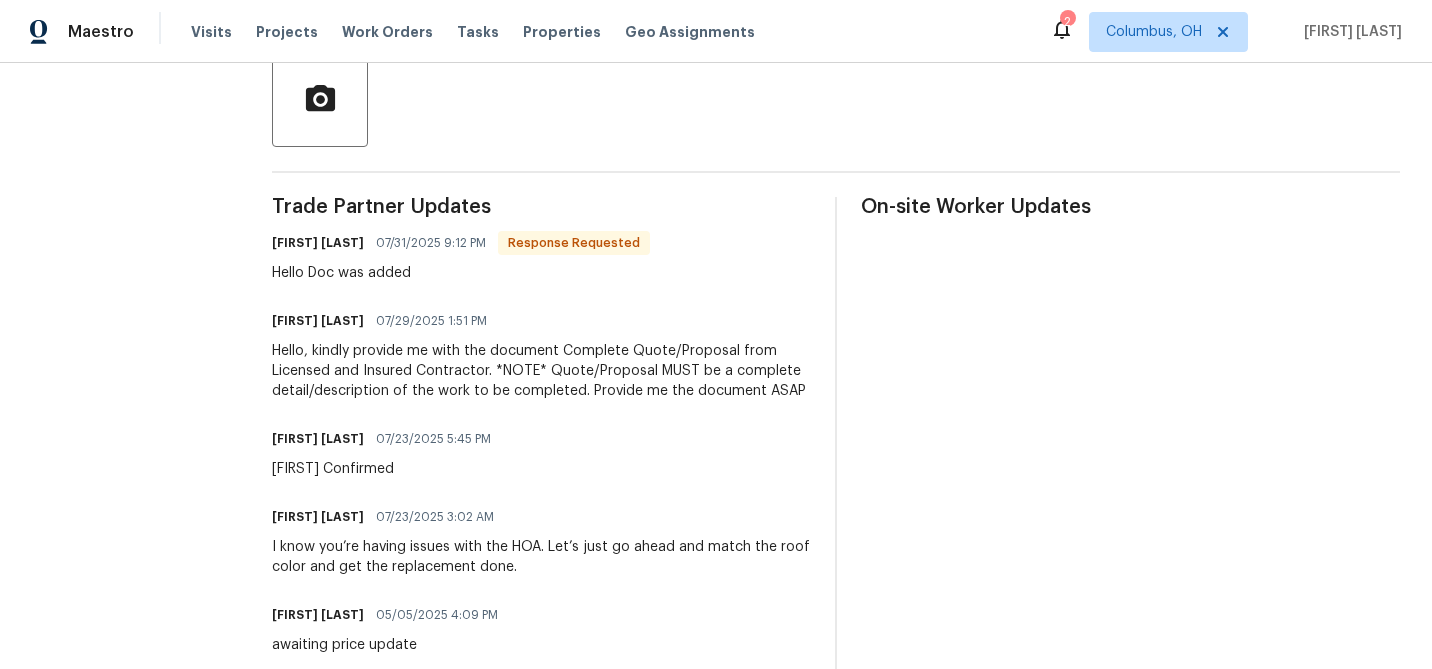 scroll, scrollTop: 467, scrollLeft: 0, axis: vertical 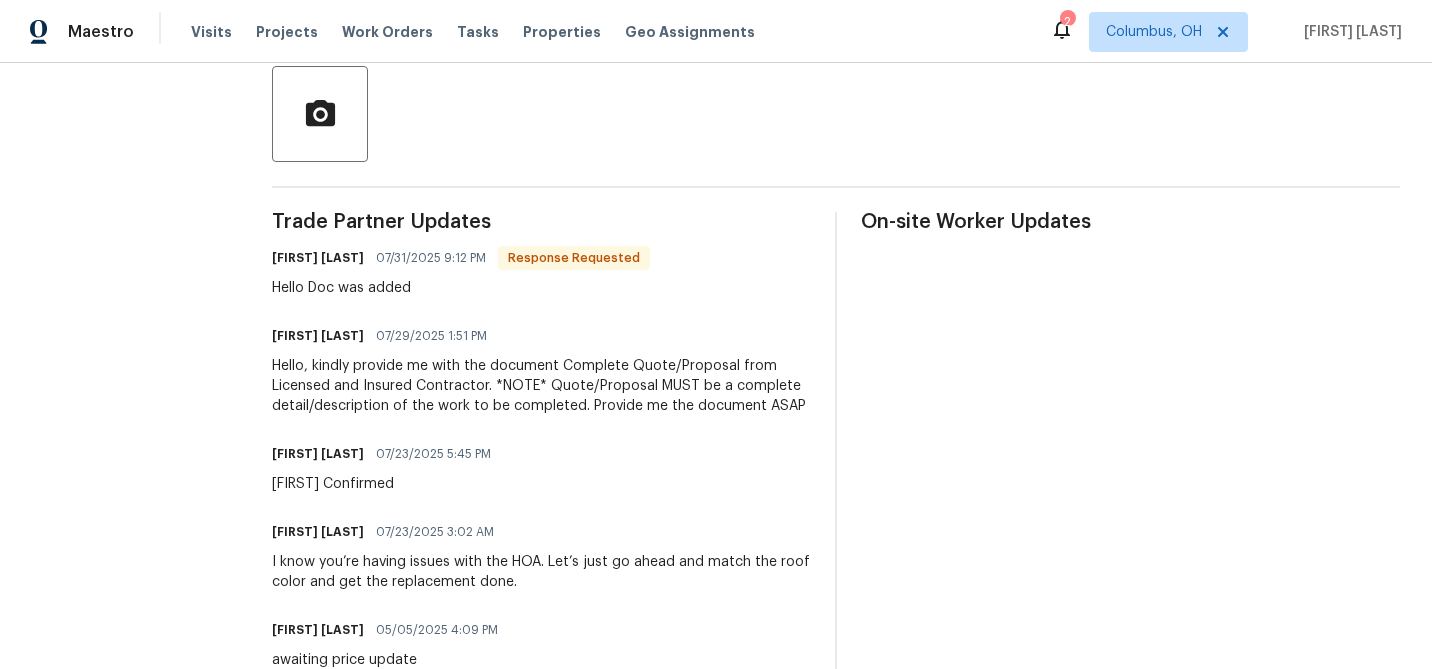 click on "Hello
Doc was added" at bounding box center [461, 288] 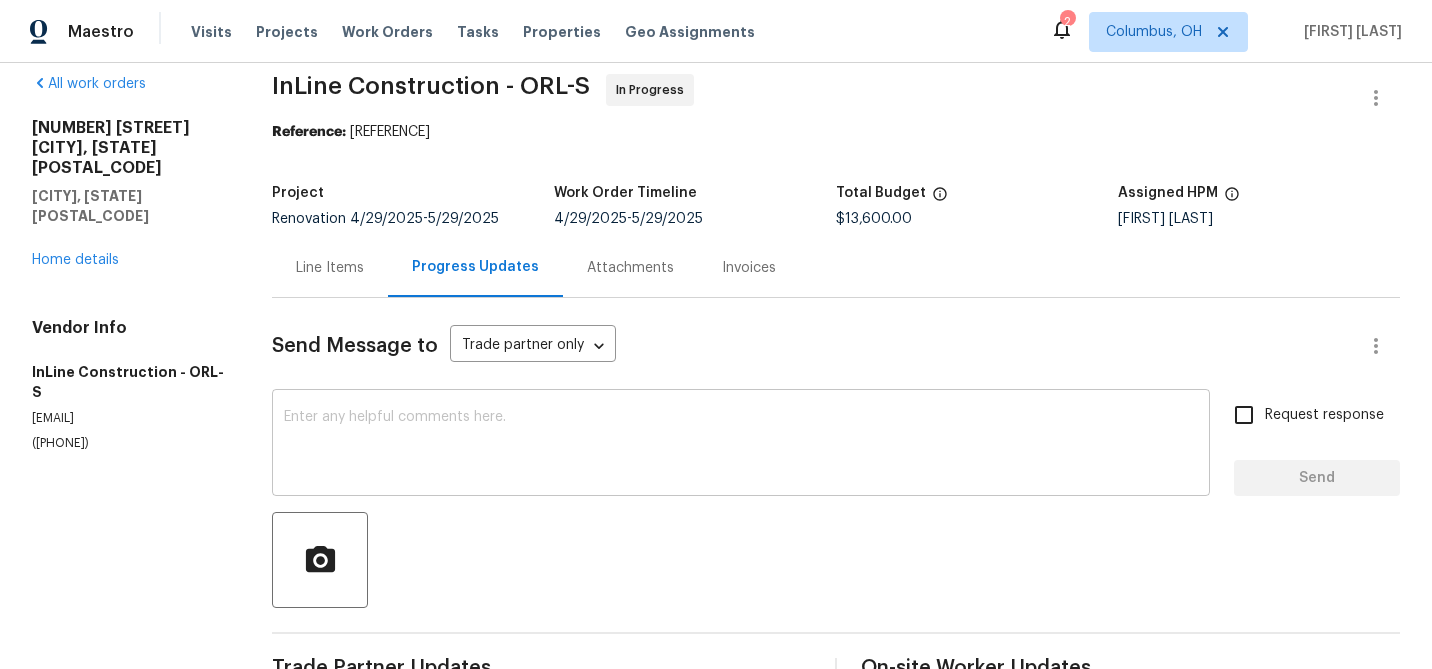 scroll, scrollTop: 0, scrollLeft: 0, axis: both 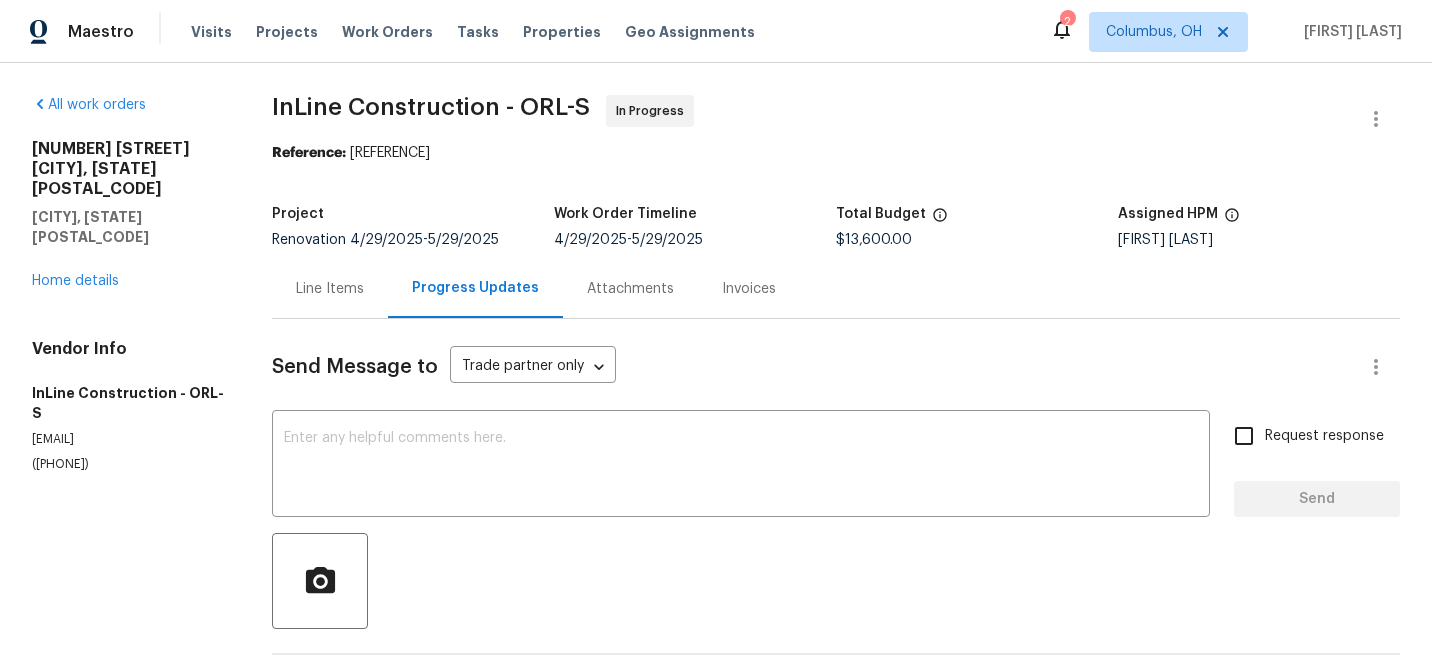 drag, startPoint x: 655, startPoint y: 297, endPoint x: 662, endPoint y: 317, distance: 21.189621 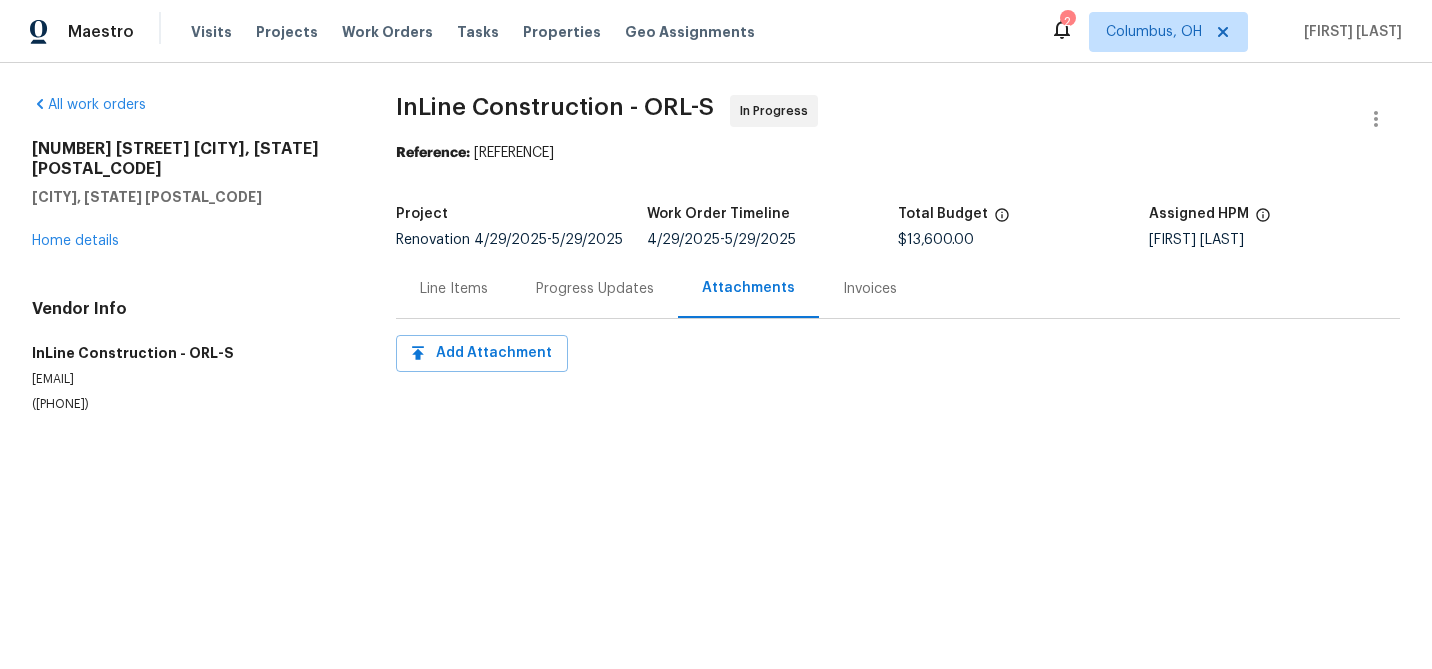 click on "Progress Updates" at bounding box center (595, 288) 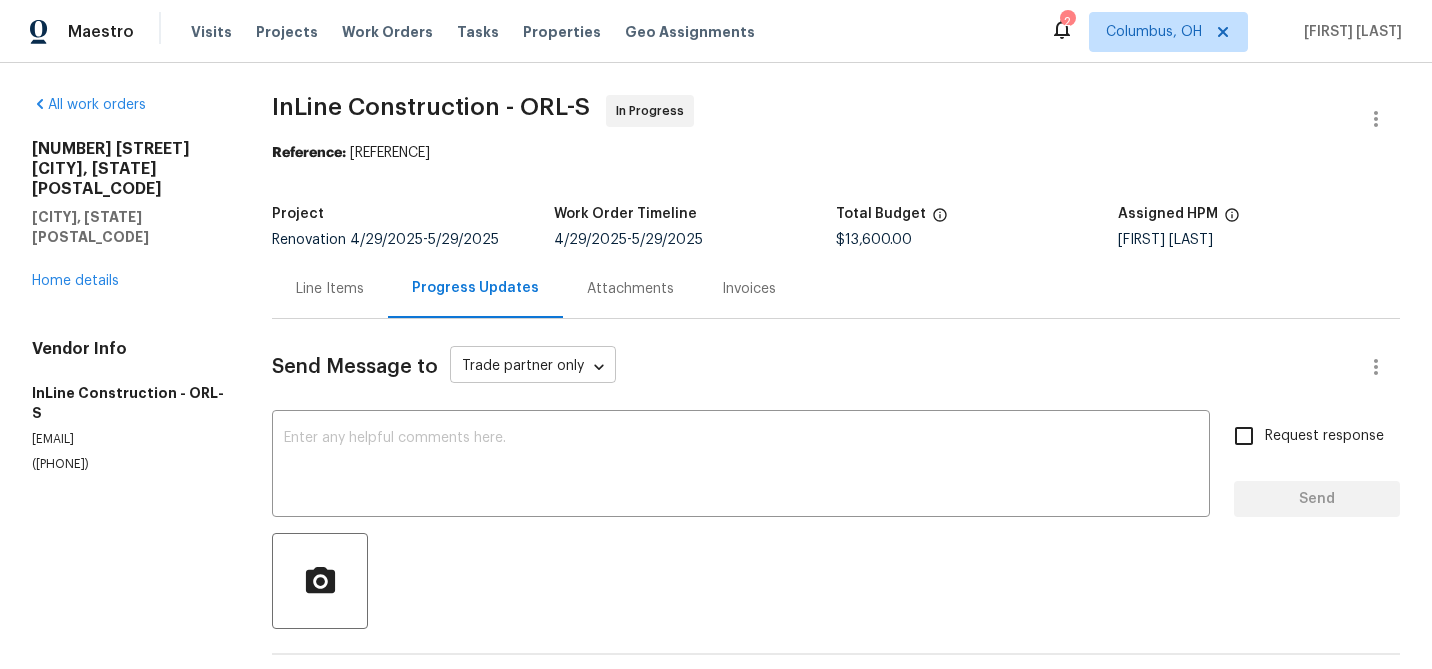 click on "Maestro Visits Projects Work Orders Tasks Properties Geo Assignments 2 [CITY], [STATE] [FIRST] [LAST] All work orders [NUMBER] [STREET] [CITY], [STATE] [POSTAL_CODE] Home details Vendor Info InLine Construction - ORL-S [EMAIL] ([PHONE]) InLine Construction - ORL-S In Progress Reference:   [REFERENCE] Project Renovation   [DATE]  -  [DATE] Work Order Timeline [DATE]  -  [DATE] Total Budget $13,600.00 Assigned HPM [FIRST] [LAST] Line Items Progress Updates Attachments Invoices Send Message to Trade partner only Trade partner only ​ x ​ Request response Send Trade Partner Updates [FIRST] [LAST] [DATE] [TIME] Response Requested Hello
Doc was added [FIRST] [LAST] [DATE] [TIME] Hello, kindly provide me with the document Complete Quote/Proposal from Licensed and Insured Contractor. *NOTE* Quote/Proposal MUST be a complete detail/description of the work to be completed. Provide me the document ASAP [FIRST] [LAST] [DATE] [TIME] [FIRST]
Confirmed [FIRST] [LAST]" at bounding box center (716, 334) 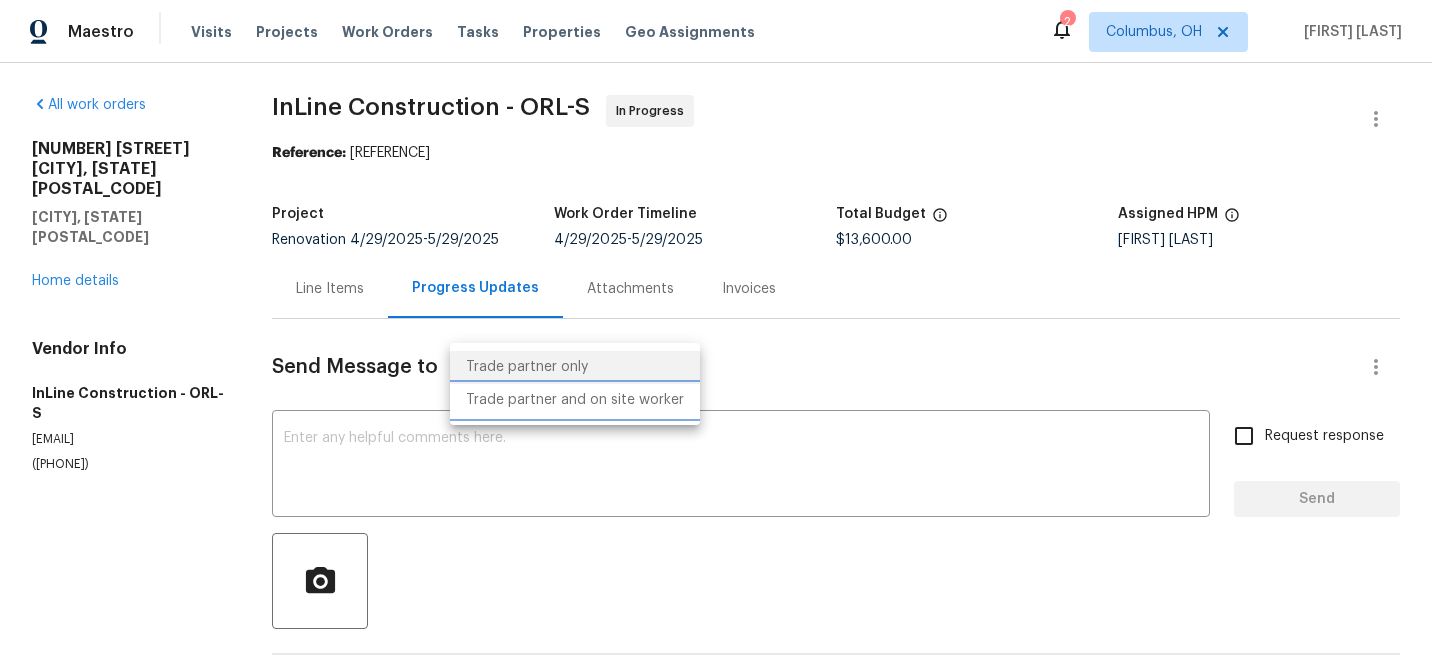 click on "Trade partner and on site worker" at bounding box center (575, 400) 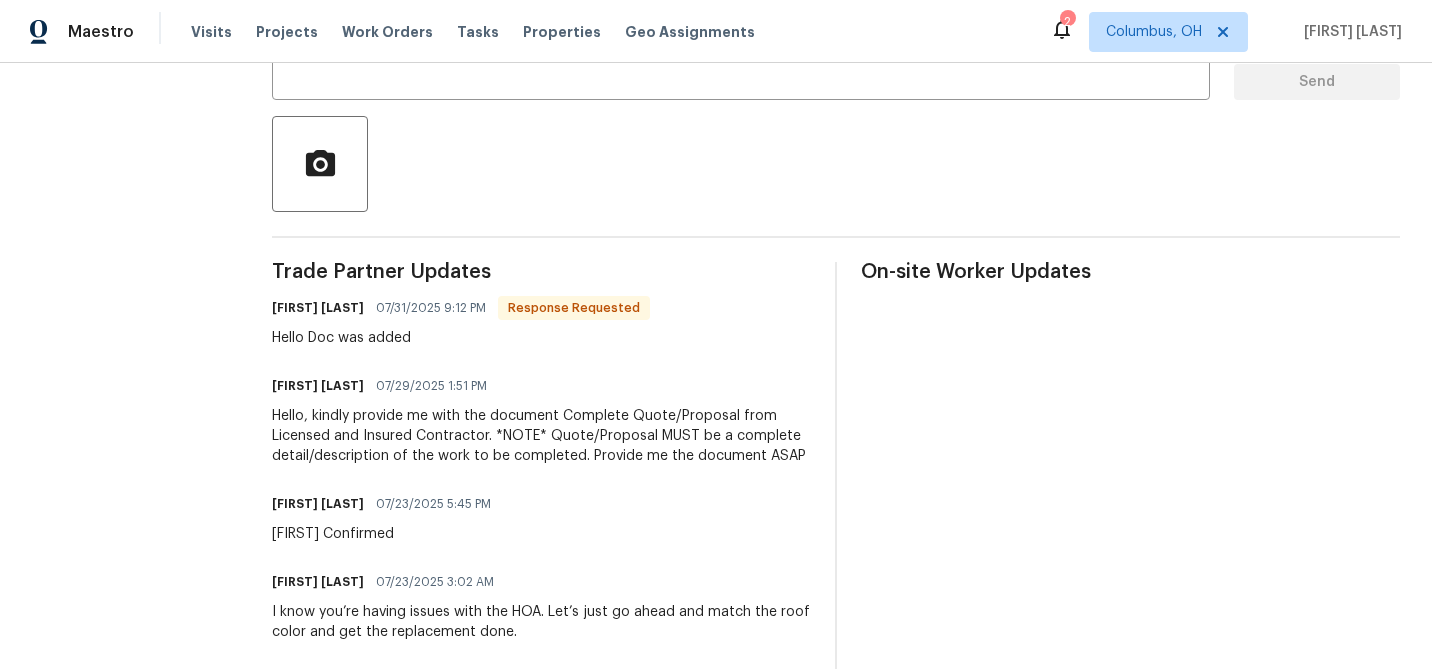 scroll, scrollTop: 0, scrollLeft: 0, axis: both 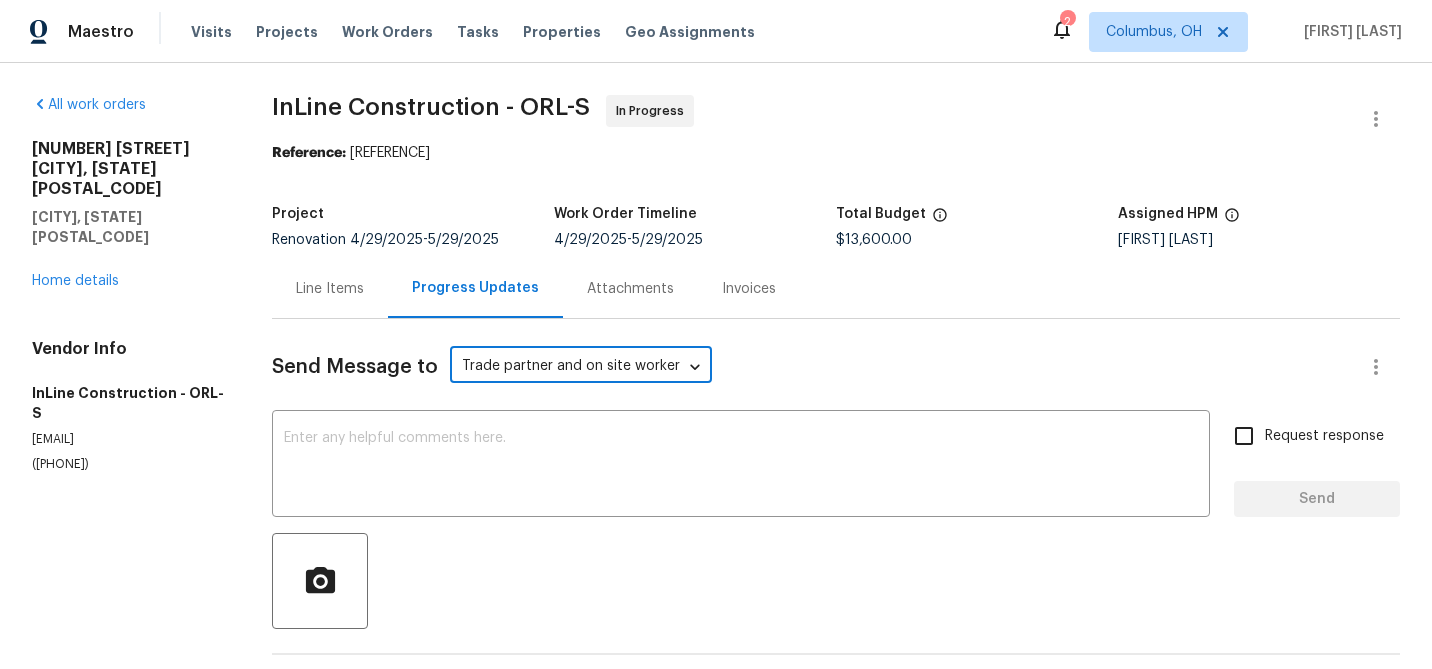 click on "Maestro Visits Projects Work Orders Tasks Properties Geo Assignments 2 [CITY], [STATE] [FIRST] [LAST] All work orders [NUMBER] [STREET] [CITY], [STATE] [POSTAL_CODE] Home details Vendor Info InLine Construction - ORL-S [EMAIL] ([PHONE]) InLine Construction - ORL-S In Progress Reference:   [REFERENCE] Project Renovation   [DATE]  -  [DATE] Work Order Timeline [DATE]  -  [DATE] Total Budget $13,600.00 Assigned HPM [FIRST] [LAST] Line Items Progress Updates Attachments Invoices Send Message to Trade partner and on site worker Trade Partner and On-Site Worker ​ x ​ Request response Send Trade Partner Updates [FIRST] [LAST] [DATE] [TIME] Response Requested Hello
Doc was added [FIRST] [LAST] [DATE] [TIME] Hello, kindly provide me with the document Complete Quote/Proposal from Licensed and Insured Contractor. *NOTE* Quote/Proposal MUST be a complete detail/description of the work to be completed. Provide me the document ASAP [FIRST] [LAST] [DATE] [TIME]" at bounding box center (716, 334) 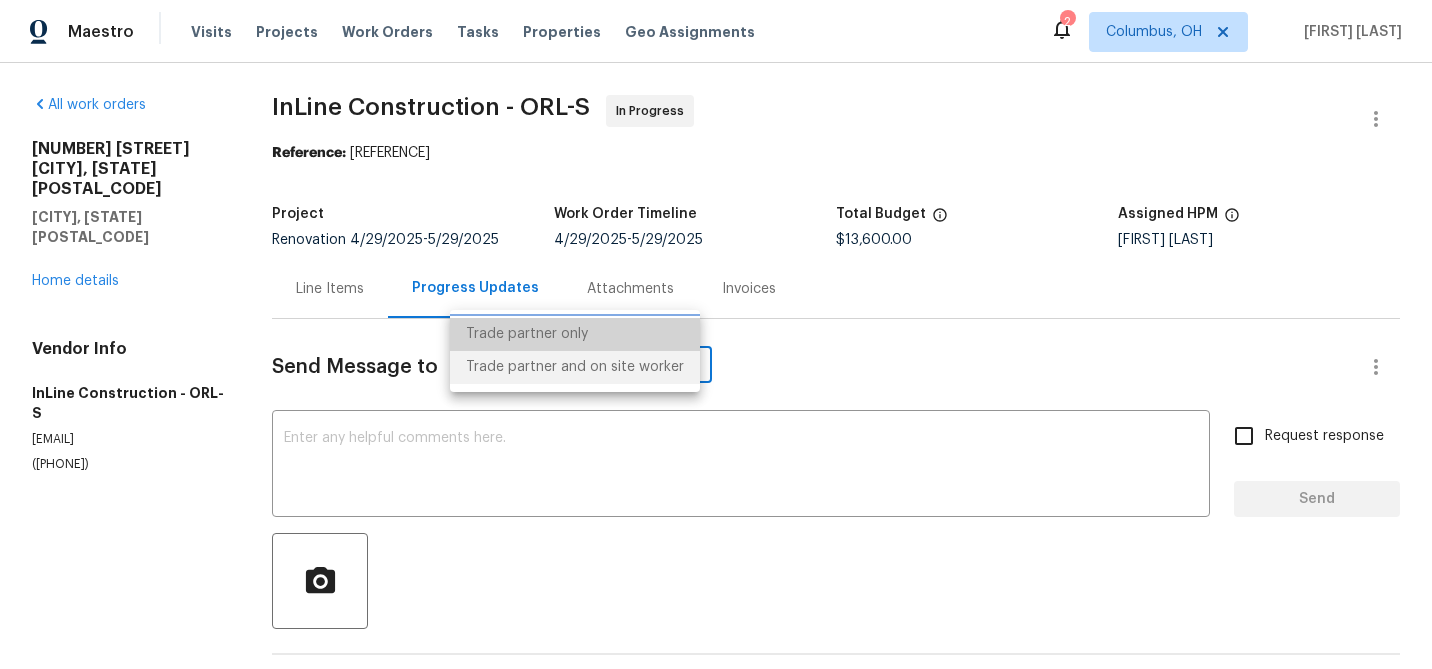 click on "Trade partner only" at bounding box center [575, 334] 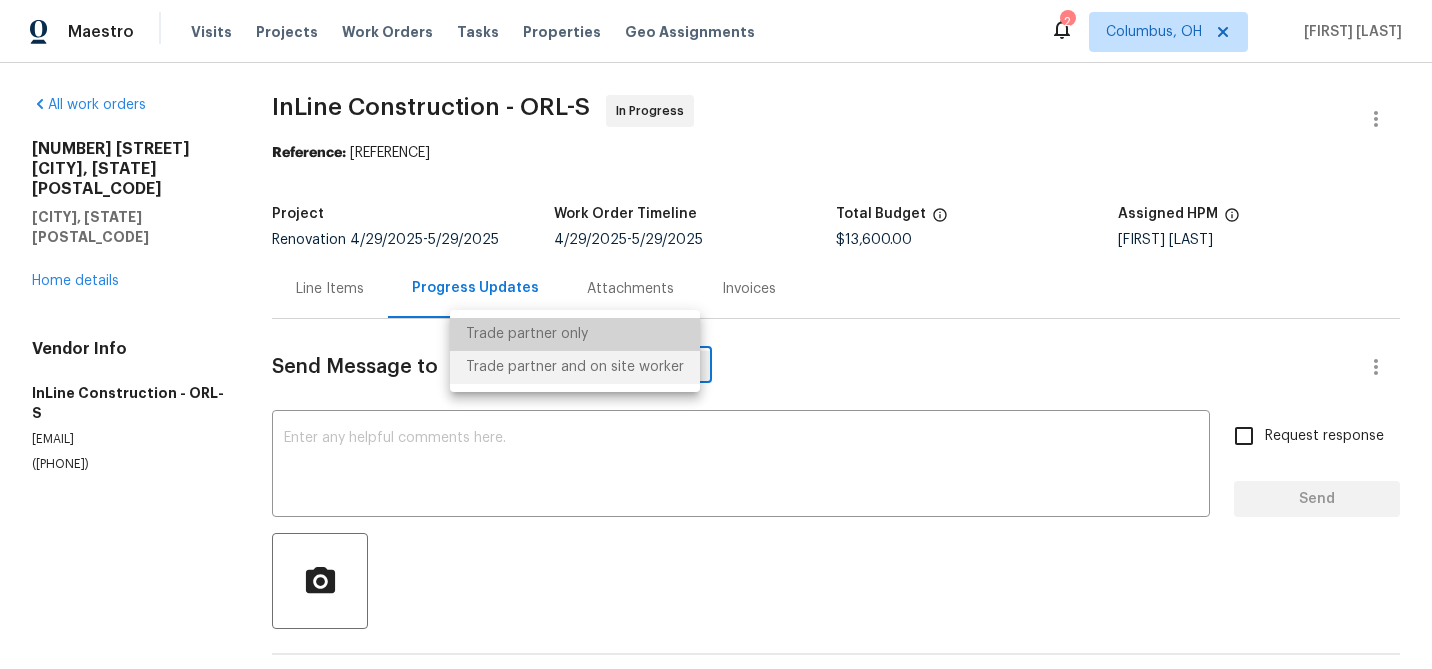 type on "Trade partner only" 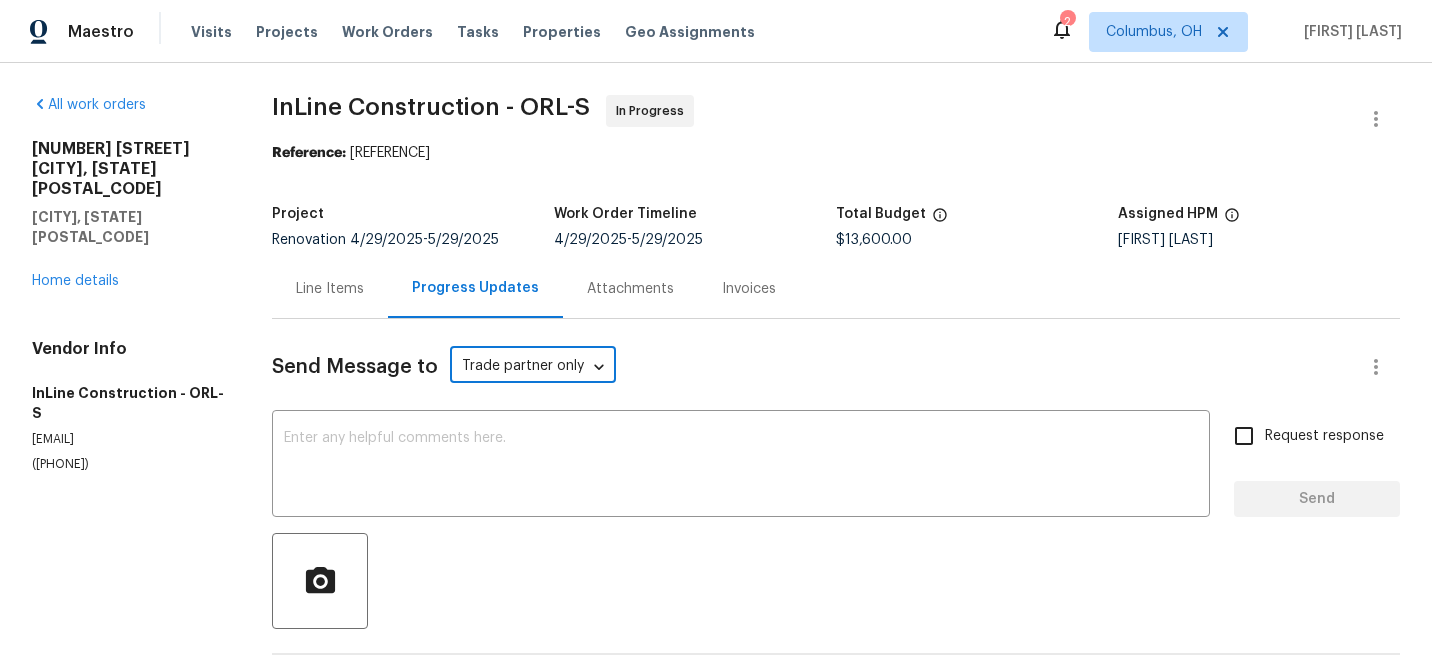click on "Attachments" at bounding box center (630, 289) 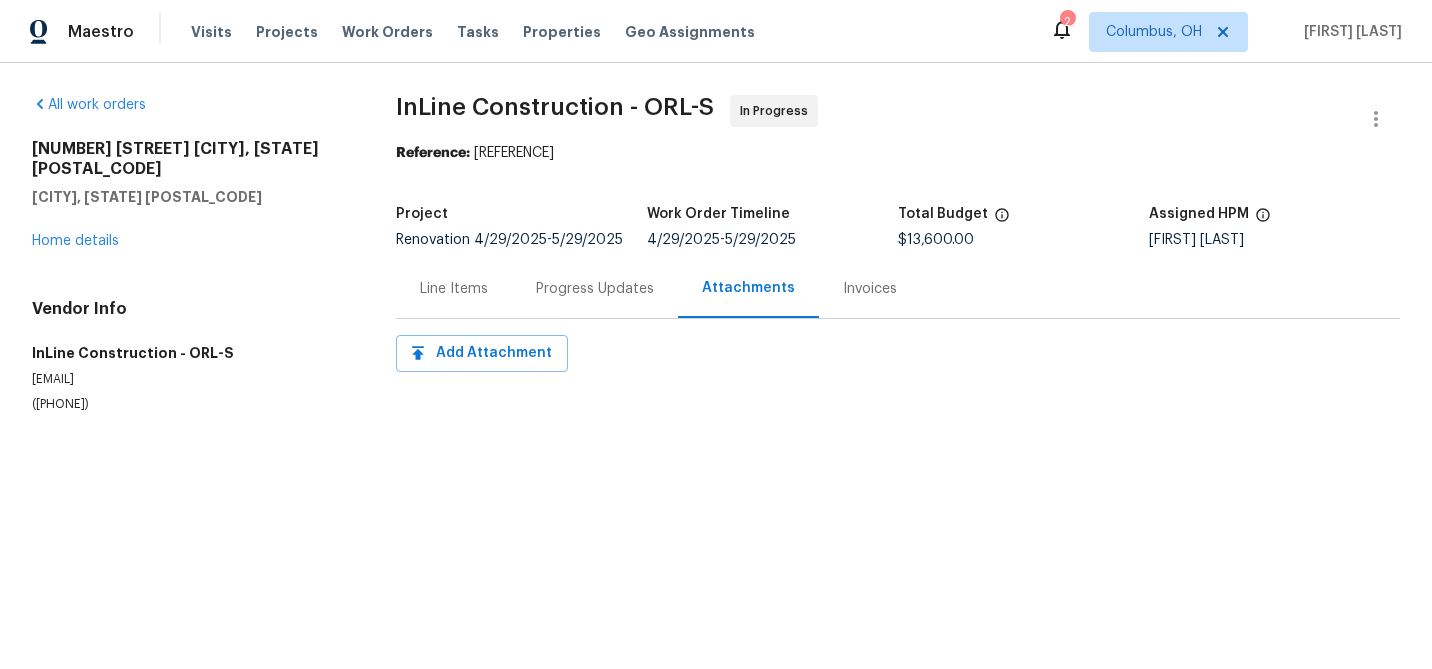 click on "Attachments" at bounding box center (748, 288) 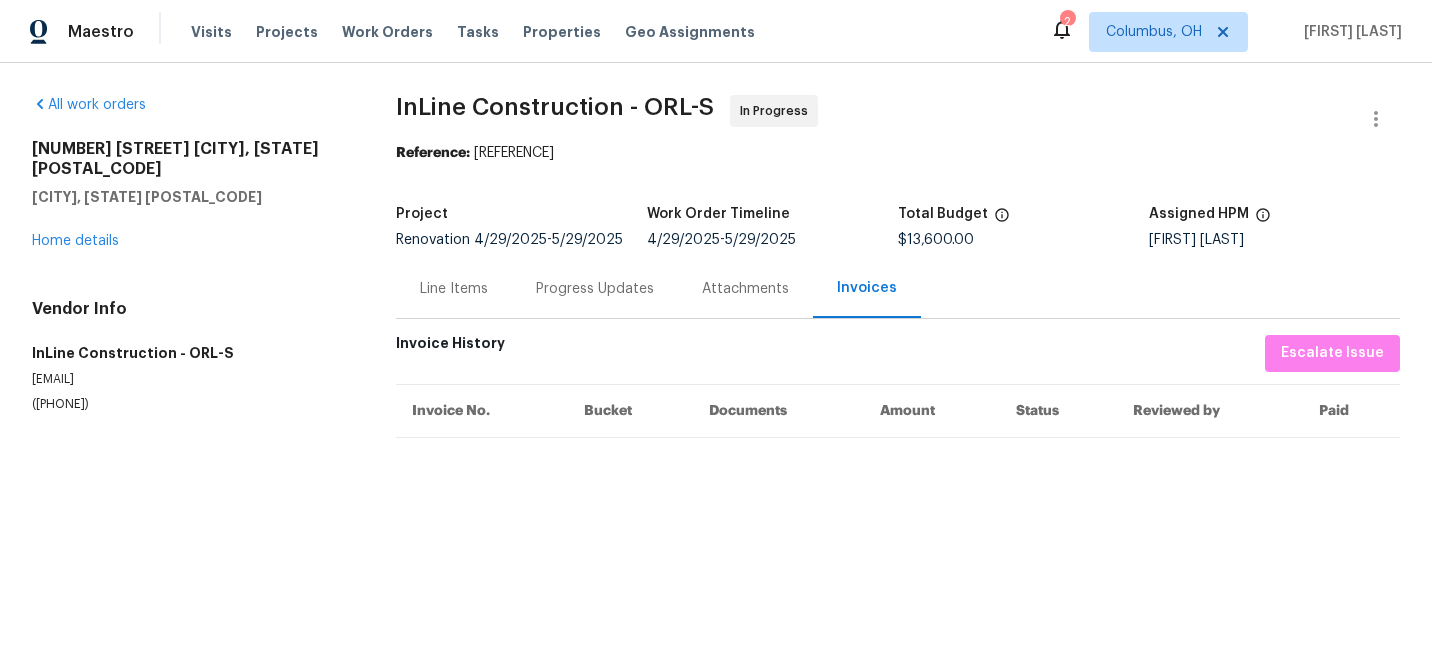 click on "Invoices" at bounding box center [867, 288] 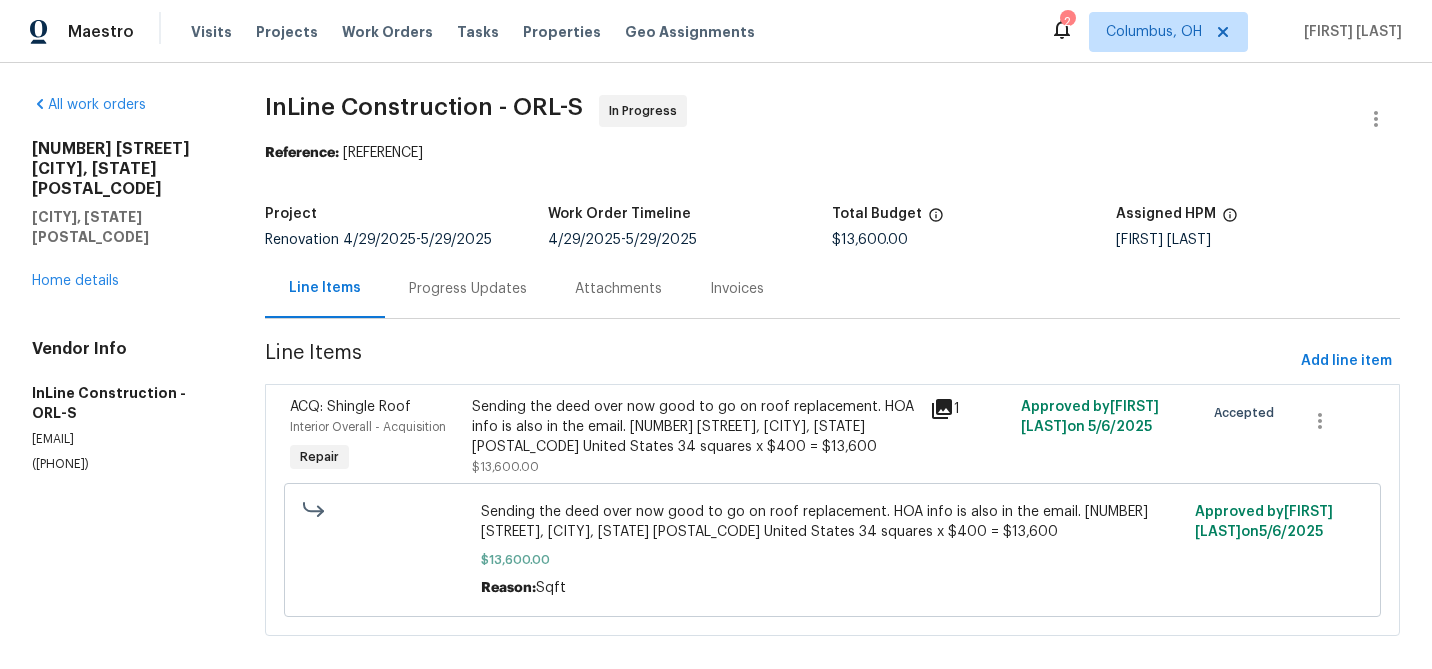 click on "Progress Updates" at bounding box center [468, 289] 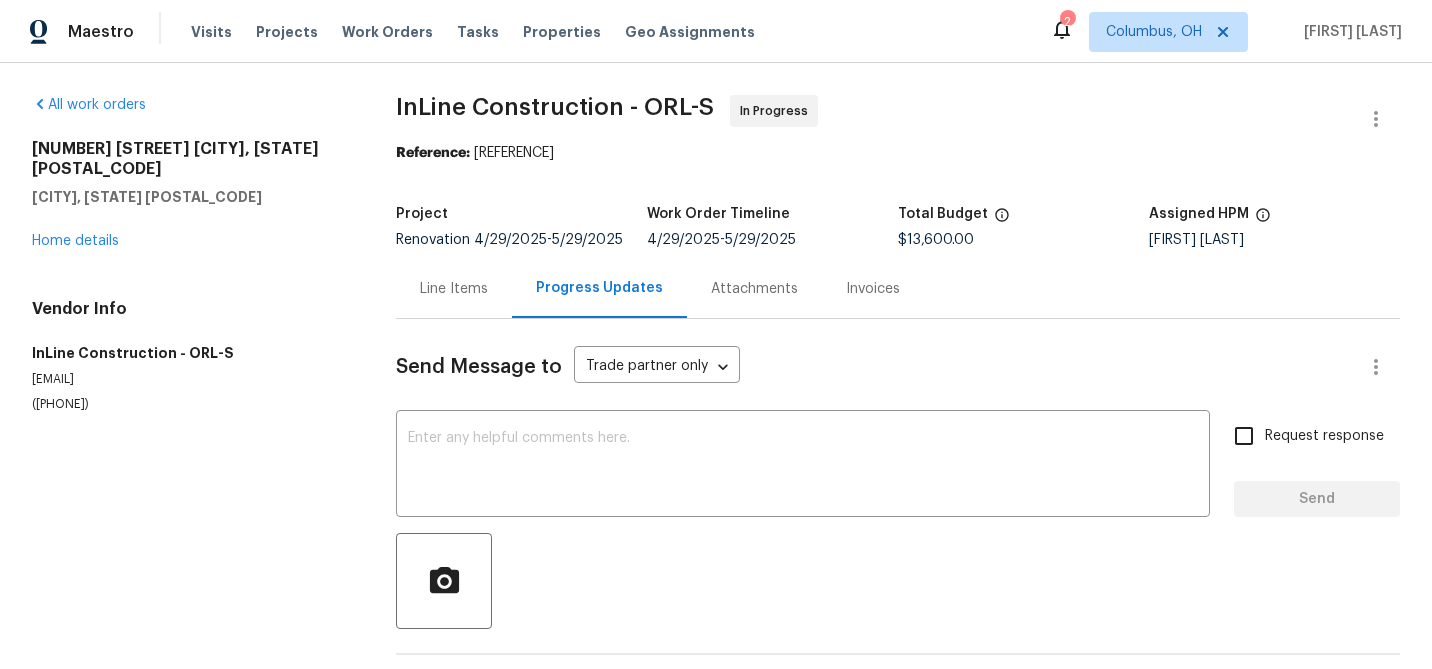 click on "Progress Updates" at bounding box center [599, 288] 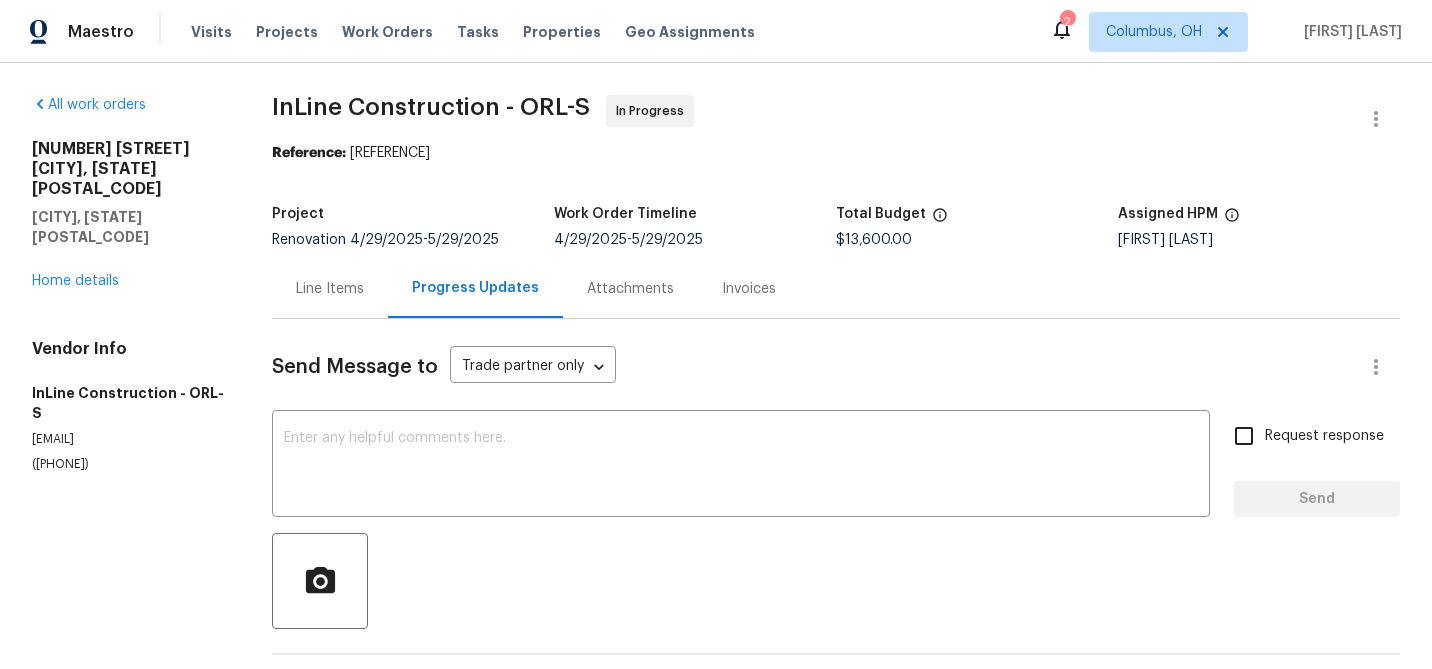 click on "Invoices" at bounding box center [749, 288] 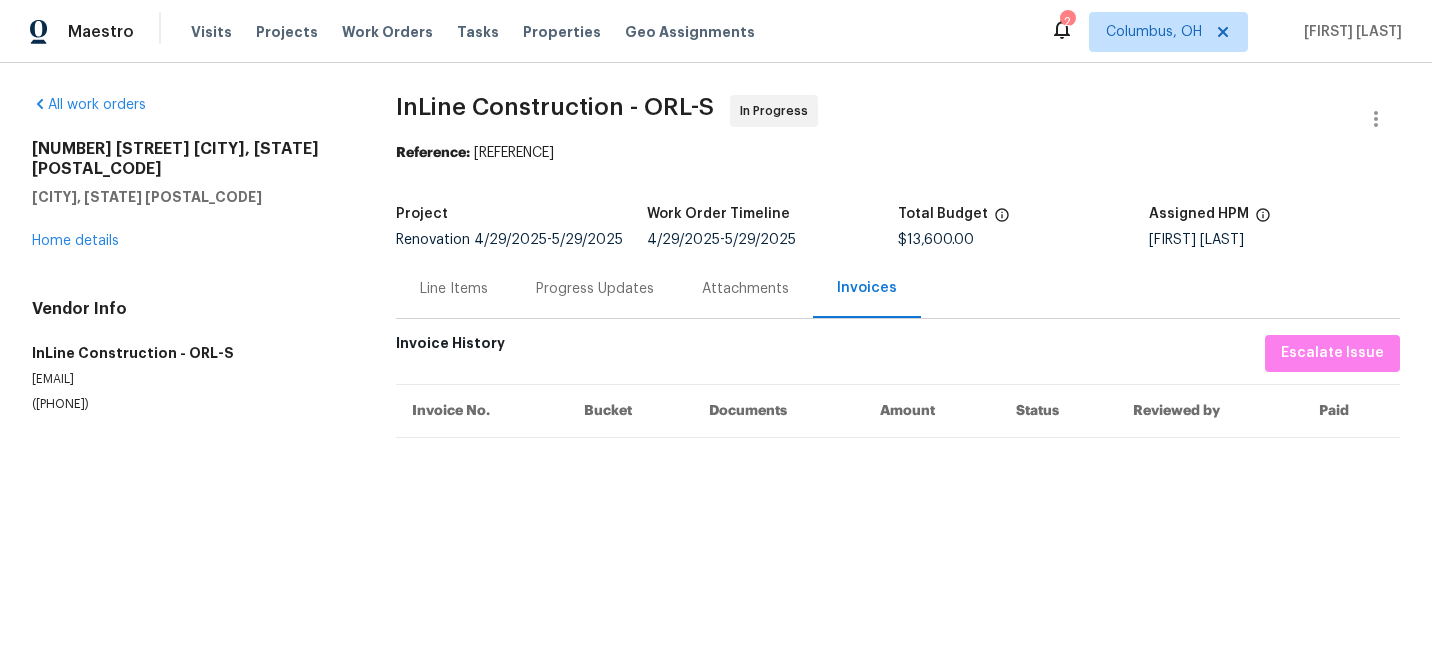 click on "Progress Updates" at bounding box center (595, 288) 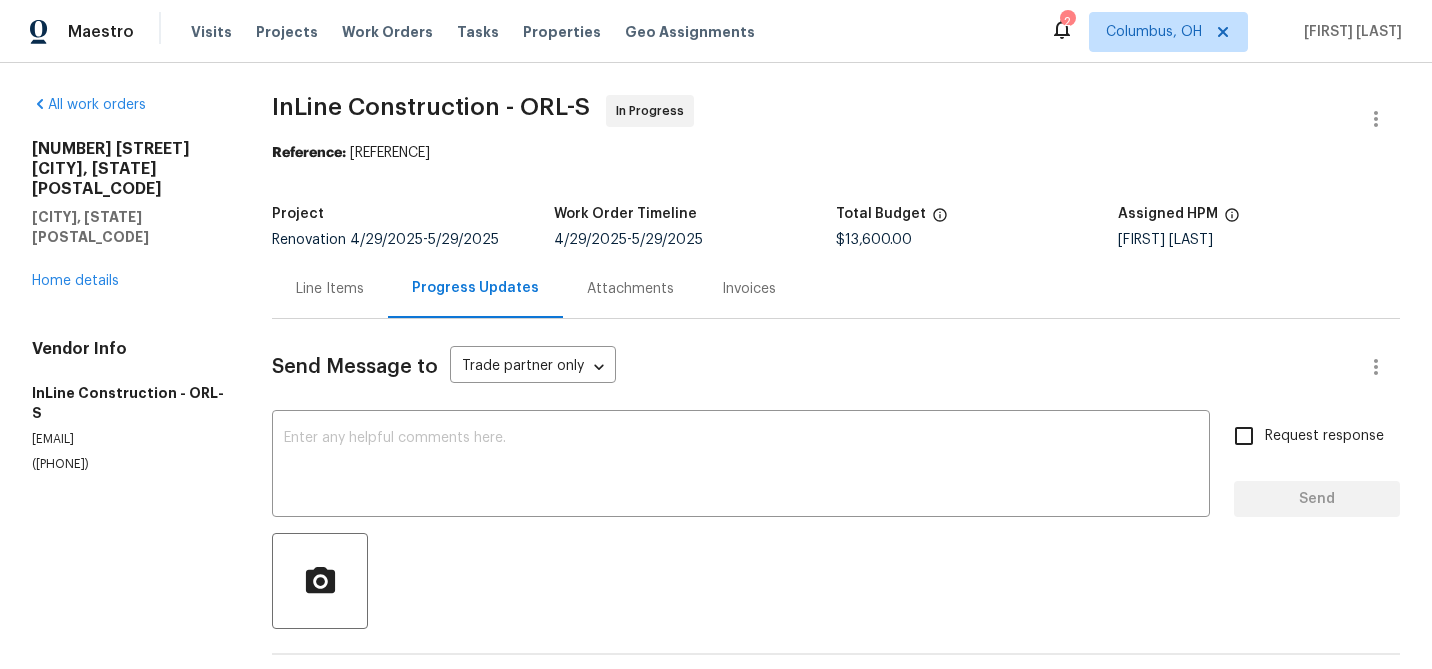 click on "Progress Updates" at bounding box center [475, 288] 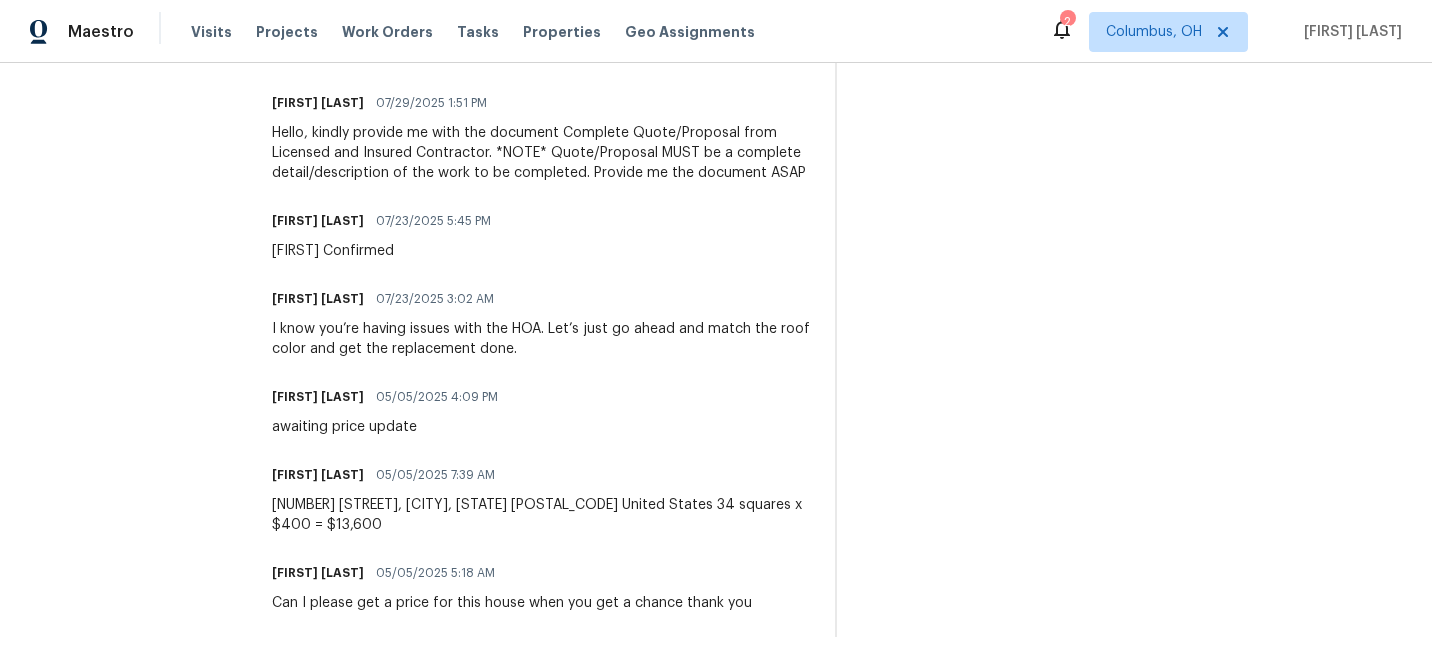 scroll, scrollTop: 0, scrollLeft: 0, axis: both 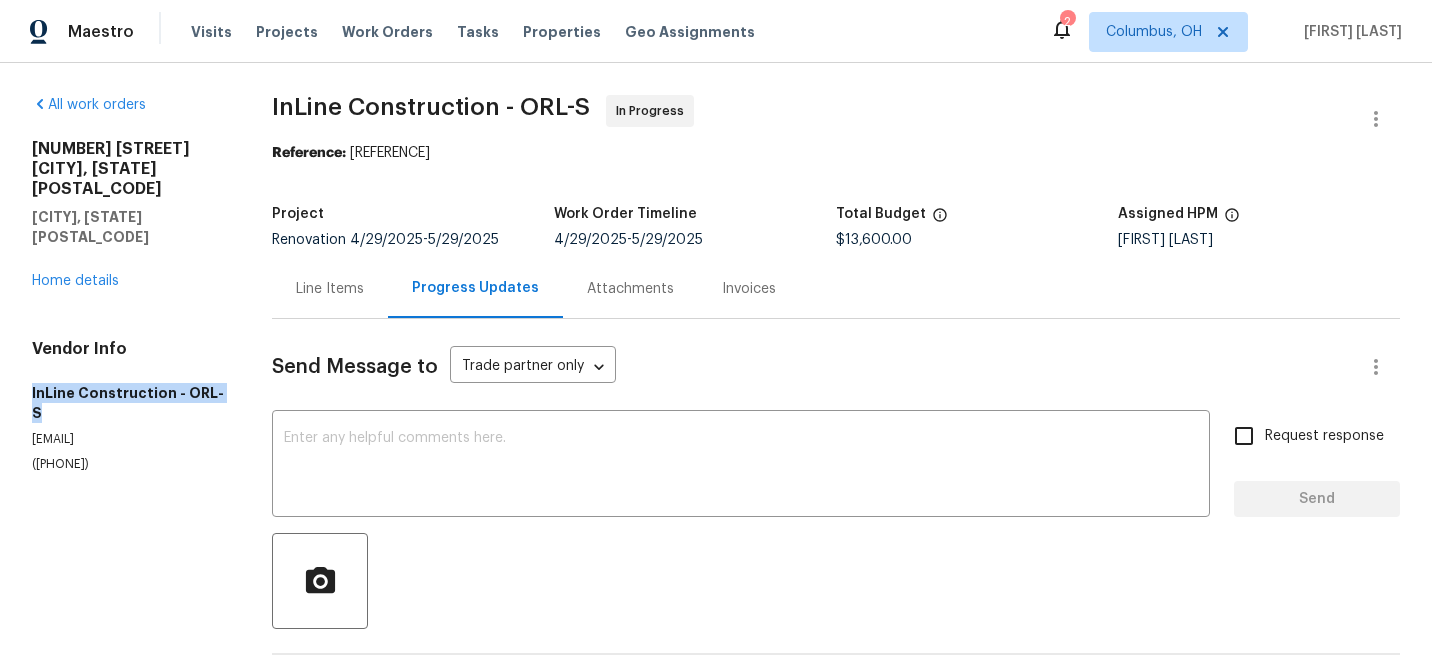 drag, startPoint x: 30, startPoint y: 354, endPoint x: 235, endPoint y: 352, distance: 205.00975 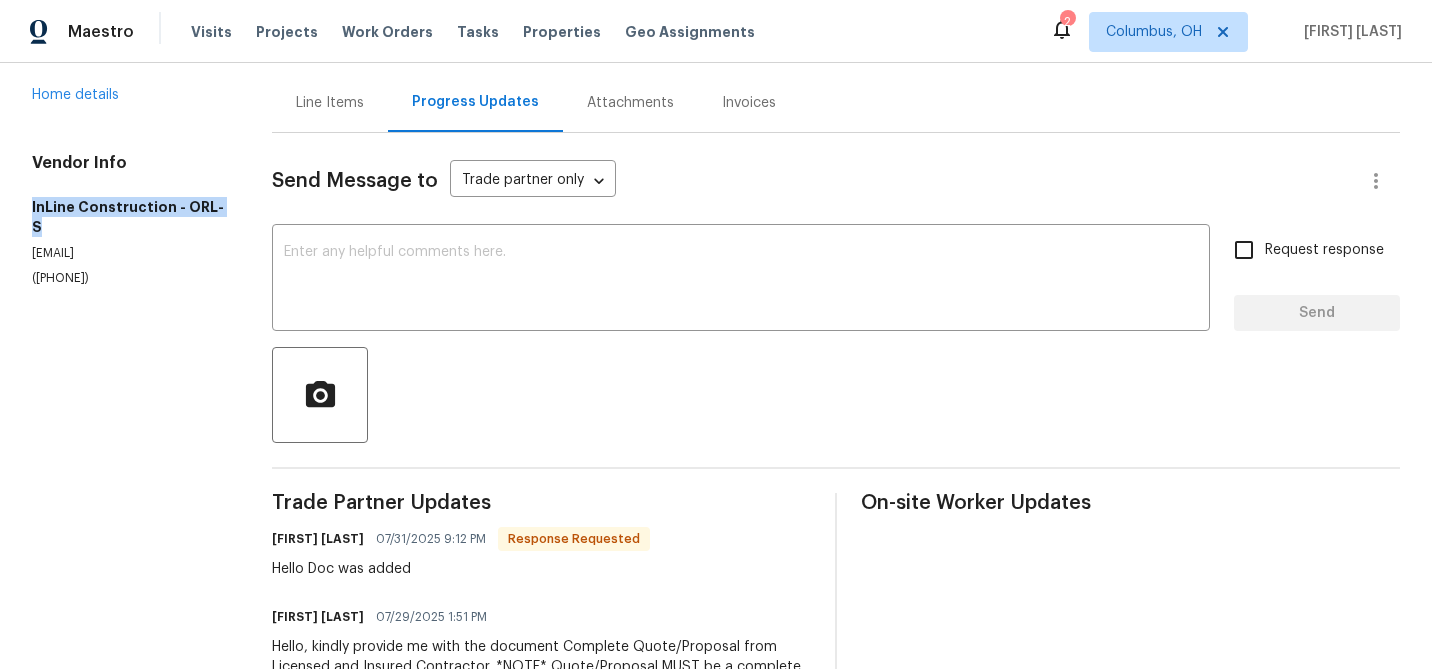 scroll, scrollTop: 245, scrollLeft: 0, axis: vertical 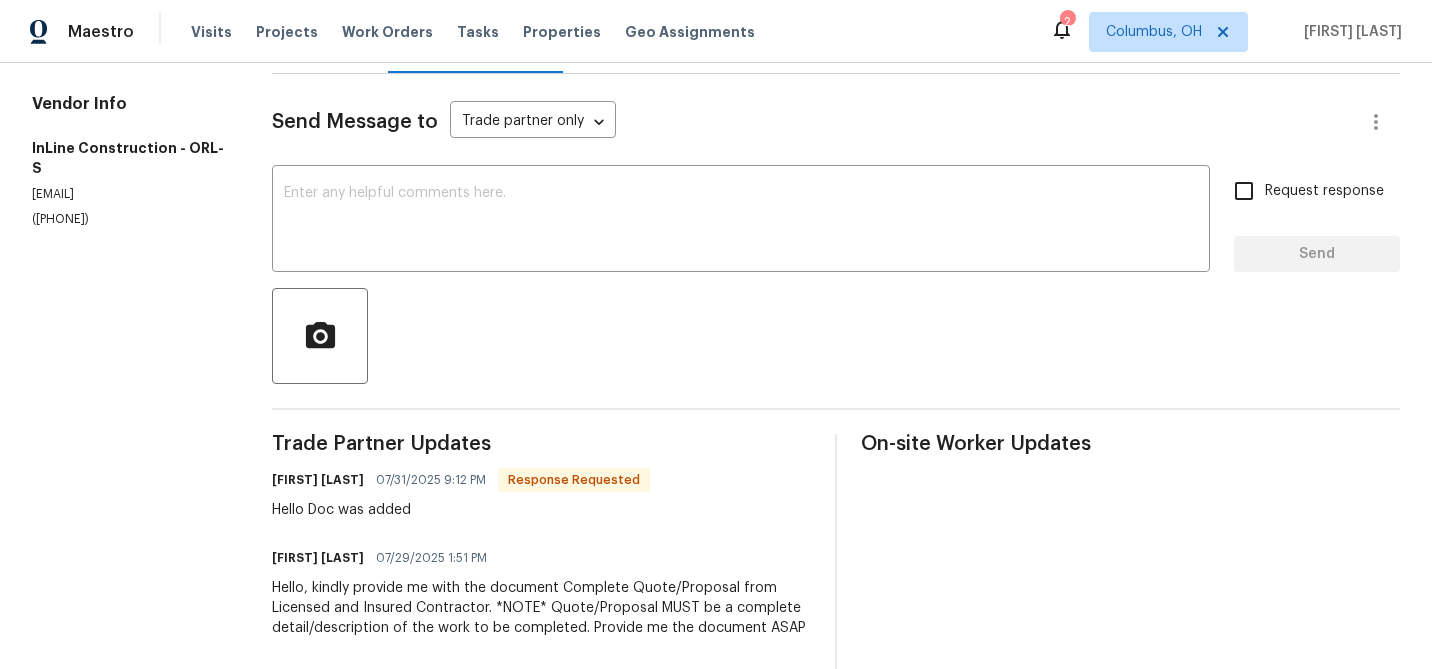 click on "Send Message to Trade partner only Trade partner only ​ x ​ Request response Send Trade Partner Updates [FIRST] [LAST] [DATE] [TIME] Response Requested Hello
Doc was added [FIRST] [LAST] [DATE] [TIME] Hello, kindly provide me with the document Complete Quote/Proposal from Licensed and Insured Contractor. *NOTE* Quote/Proposal MUST be a complete detail/description of the work to be completed. Provide me the document ASAP [FIRST] [LAST] [DATE] [TIME] [FIRST]
Confirmed [FIRST] [LAST] [DATE] [TIME] I know you’re having issues with the HOA. Let’s just go ahead and match the roof color and get the replacement done. [FIRST] [LAST] [DATE] [TIME] awaiting price update [FIRST] [LAST] [DATE] [TIME] [NUMBER] [STREET], [CITY], [STATE] [POSTAL_CODE]
United States
34 squares x $400 = $13,600 [FIRST] [LAST] [DATE] [TIME] Can I please get a price for this house when you get a chance thank you On-site Worker Updates" at bounding box center (836, 583) 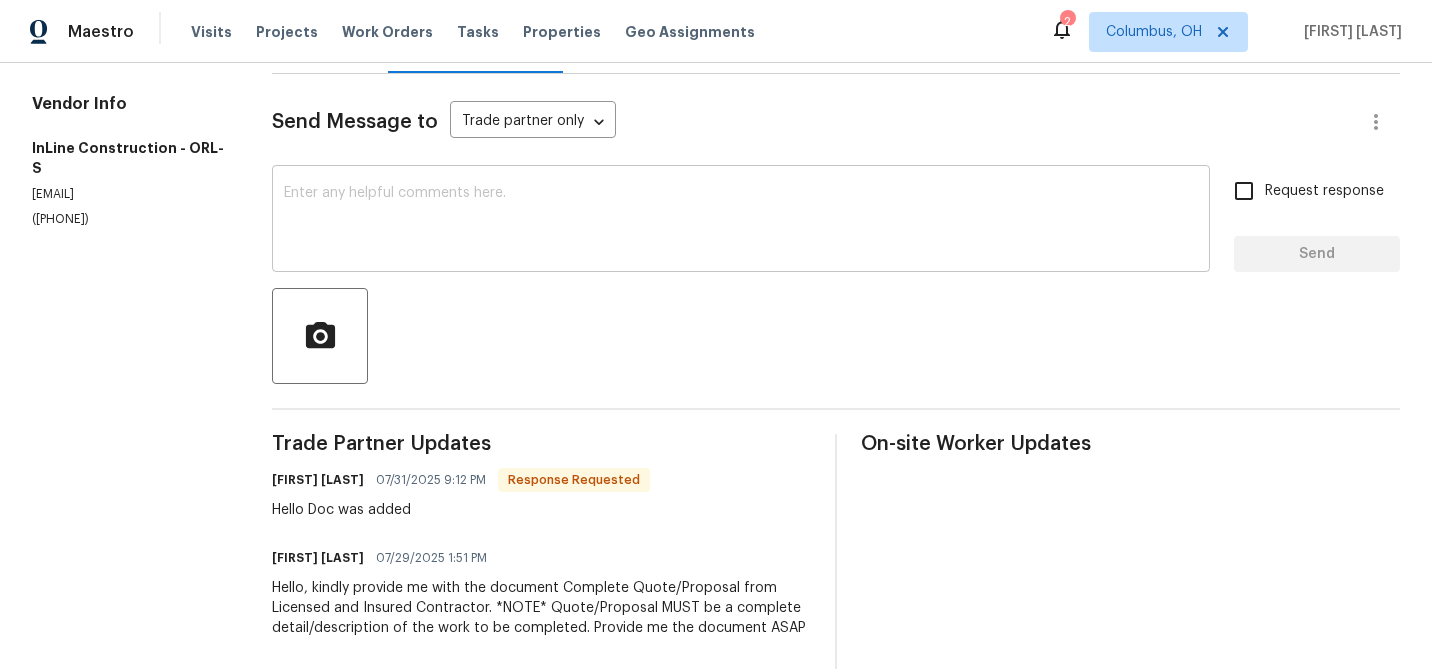 click on "x ​" at bounding box center (741, 221) 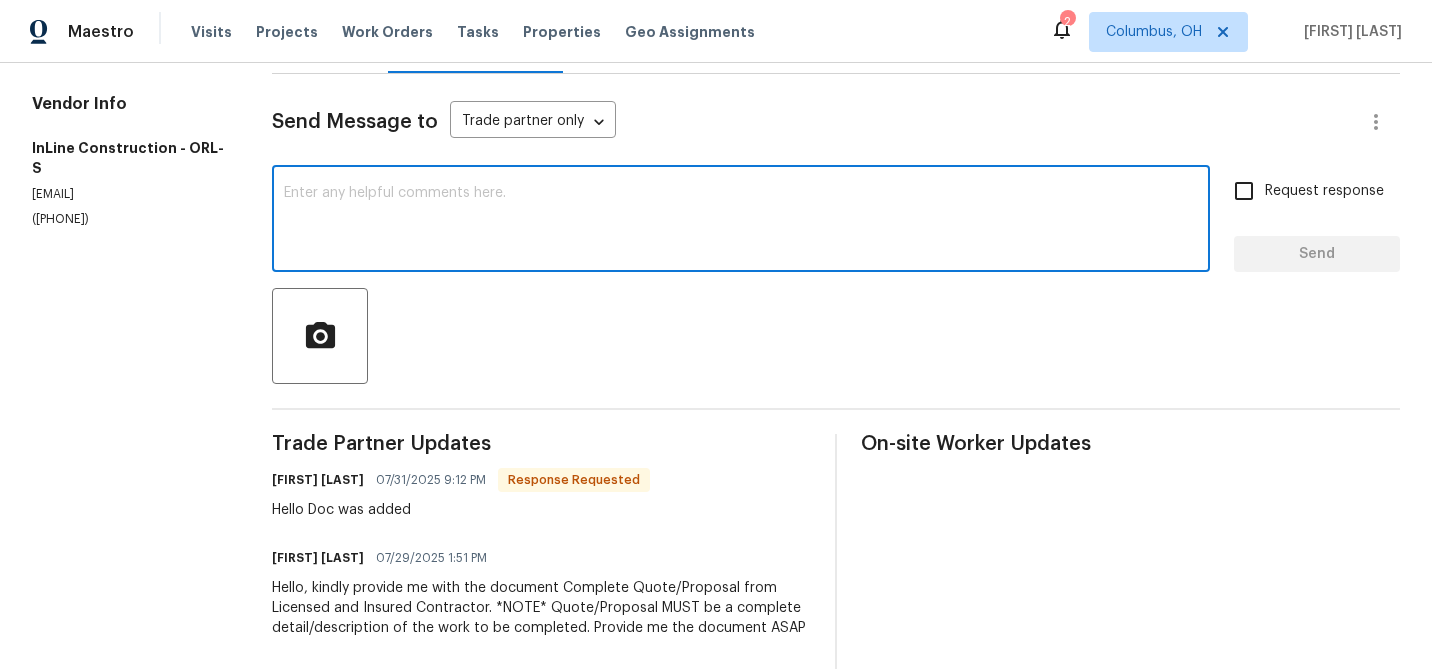 click at bounding box center [741, 221] 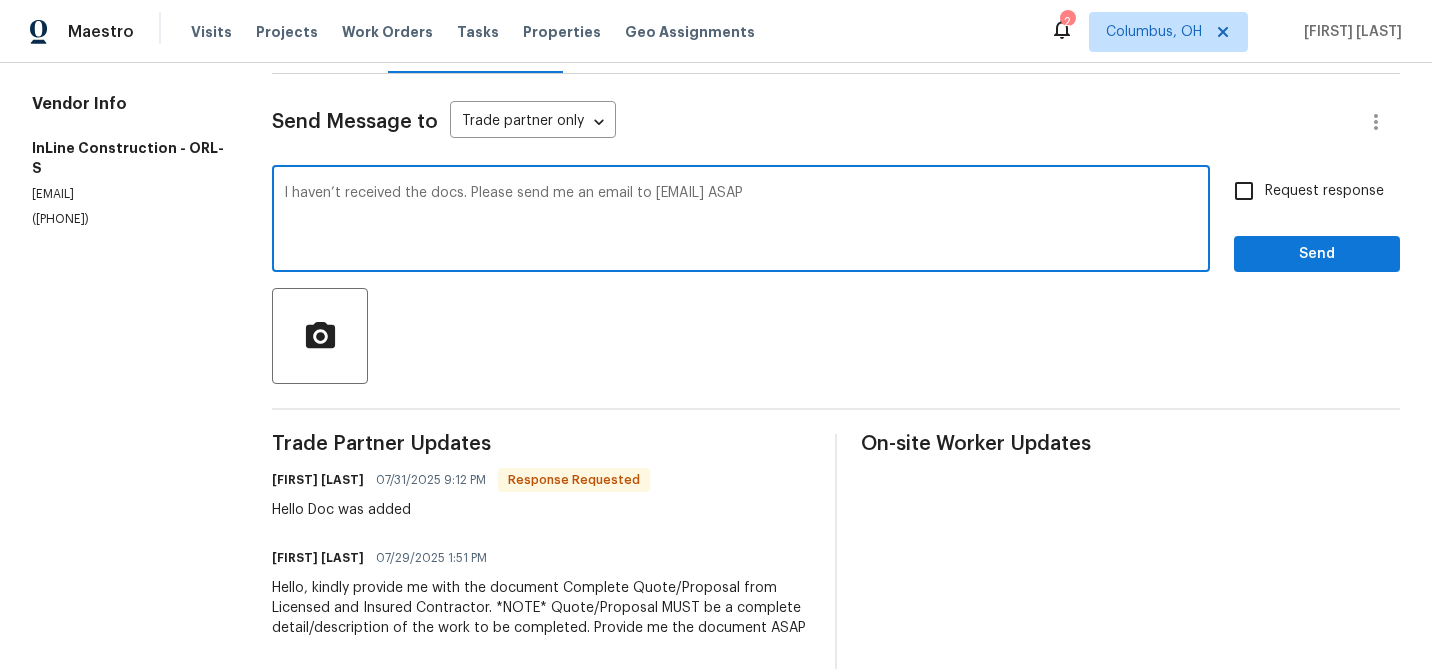 type on "I haven’t received the docs. Please send me an email to [EMAIL] ASAP" 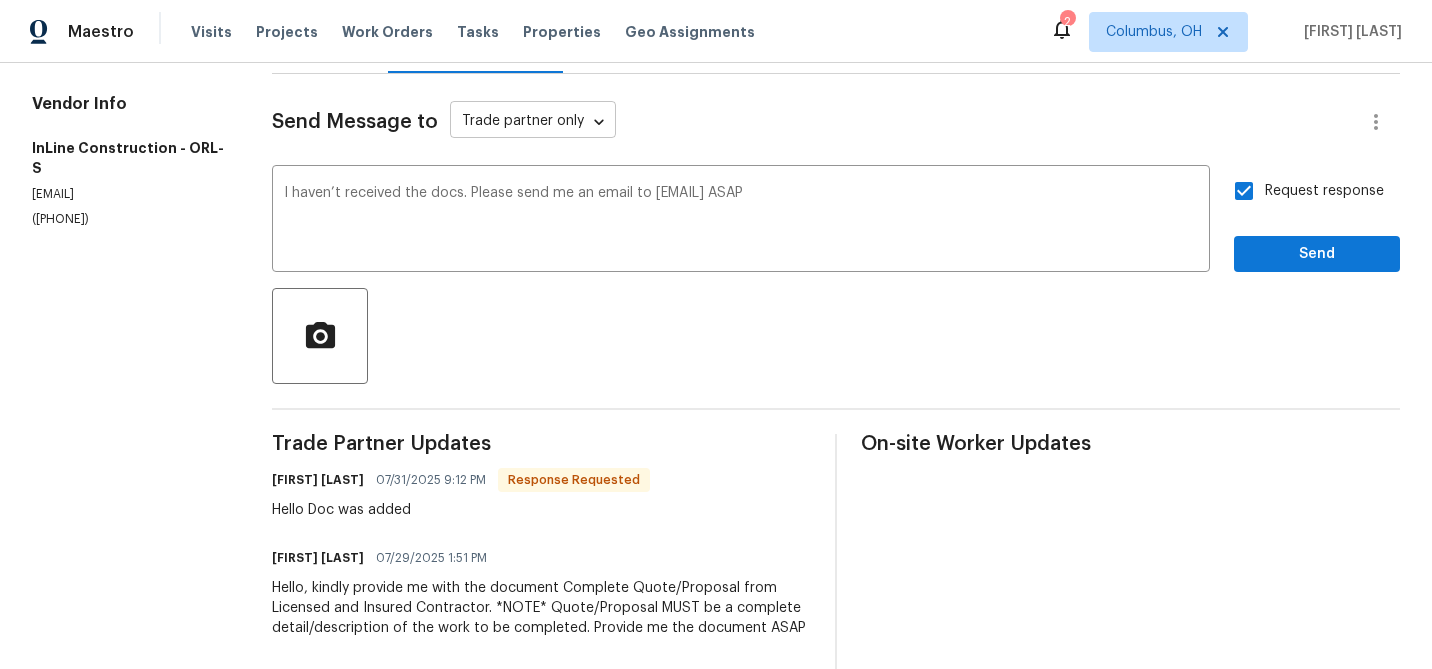 click on "Maestro Visits Projects Work Orders Tasks Properties Geo Assignments 2 [CITY], [STATE] [FIRST] [LAST] All work orders [NUMBER] [STREET] [CITY], [STATE] [POSTAL_CODE] Home details Vendor Info InLine Construction - ORL-S [EMAIL] ([PHONE]) InLine Construction - ORL-S In Progress Reference:   [REFERENCE] Project Renovation   [DATE]  -  [DATE] Work Order Timeline [DATE]  -  [DATE] Total Budget $13,600.00 Assigned HPM [FIRST] [LAST] Line Items Progress Updates Attachments Invoices Send Message to Trade partner only Trade partner only ​ I haven’t received the docs. Please send me an email to [EMAIL] ASAP  x ​ Request response Send Trade Partner Updates [FIRST] [LAST] [DATE] [TIME] Response Requested Hello
Doc was added [FIRST] [LAST] [DATE] [TIME] [FIRST] [LAST] [DATE] [TIME] I know you’re having issues with the HOA. Let’s just go ahead and match the roof color and get the replacement done. [FIRST] [LAST] [DATE] [TIME] awaiting price update [FIRST] [LAST] [DATE] [TIME] [NUMBER] [STREET], [CITY], [STATE] [POSTAL_CODE]
United States
34 squares x $400 = $13,600 [FIRST] [LAST] [DATE] [TIME] Can I please get a price for this house when you get a chance thank you" at bounding box center [716, 334] 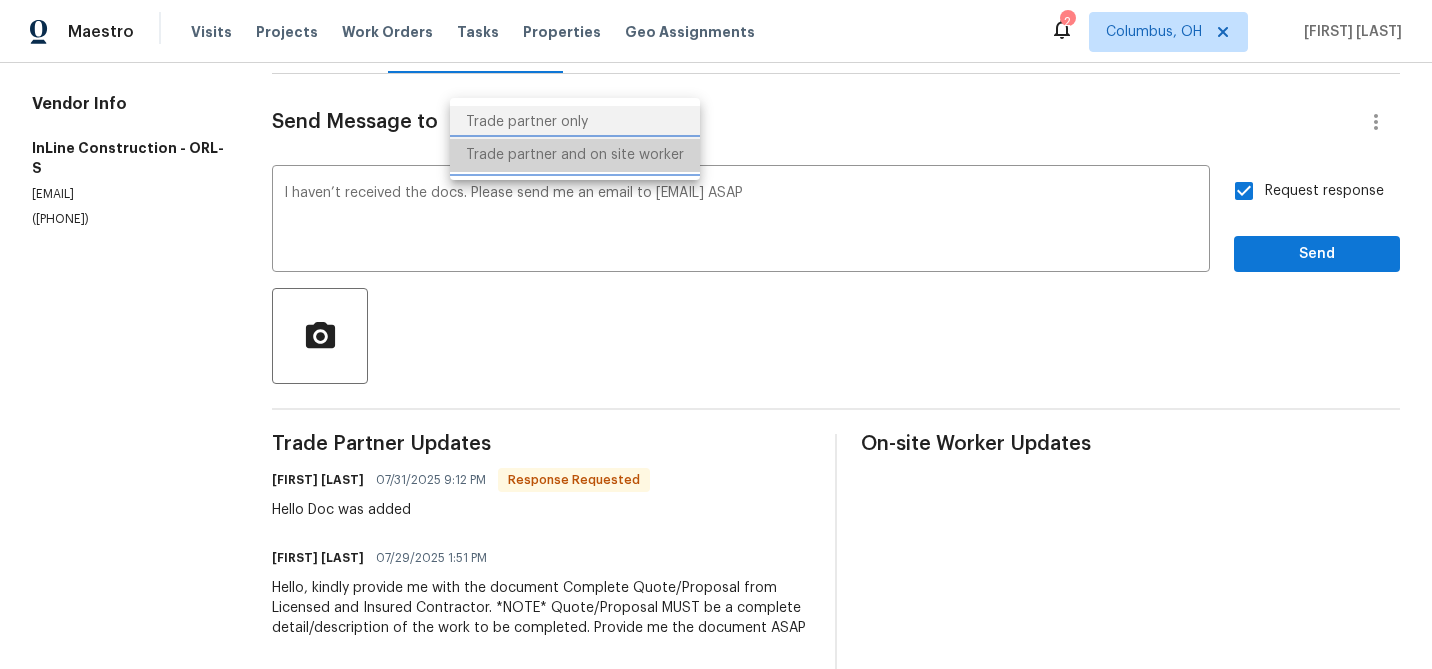 click on "Trade partner and on site worker" at bounding box center [575, 155] 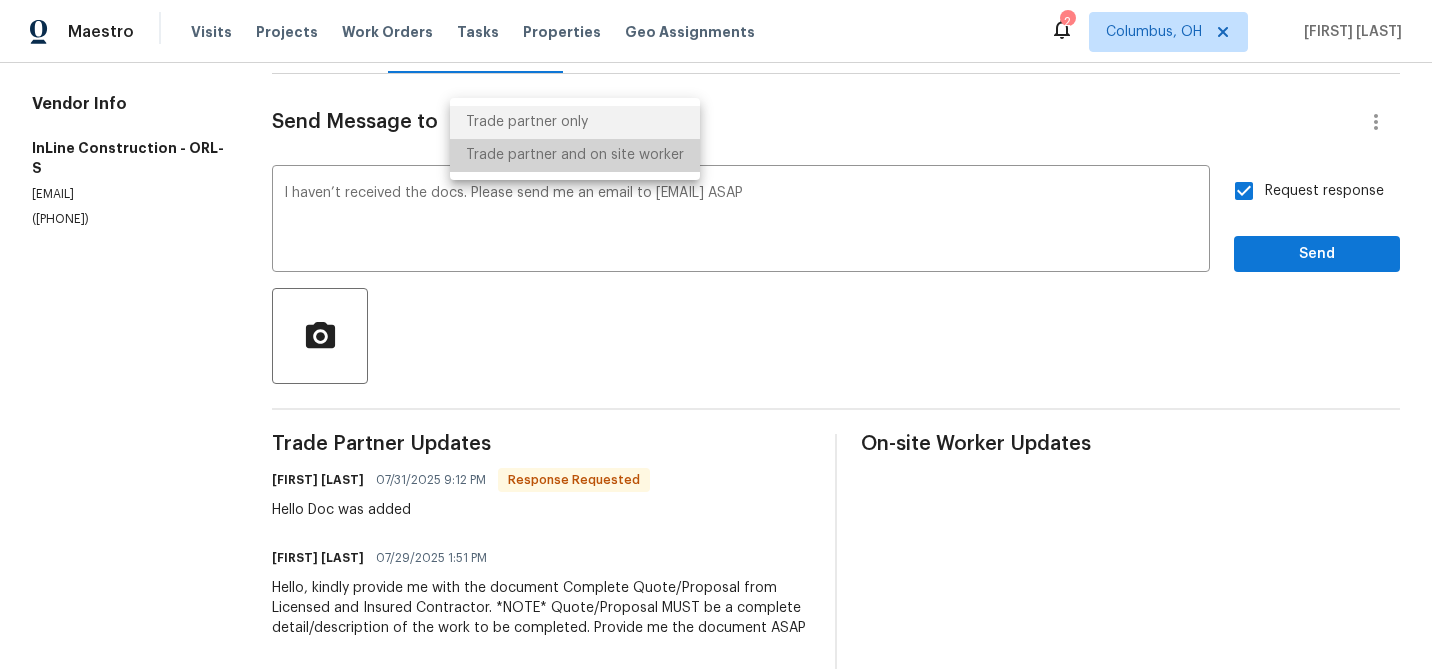 type on "Trade Partner and On-Site Worker" 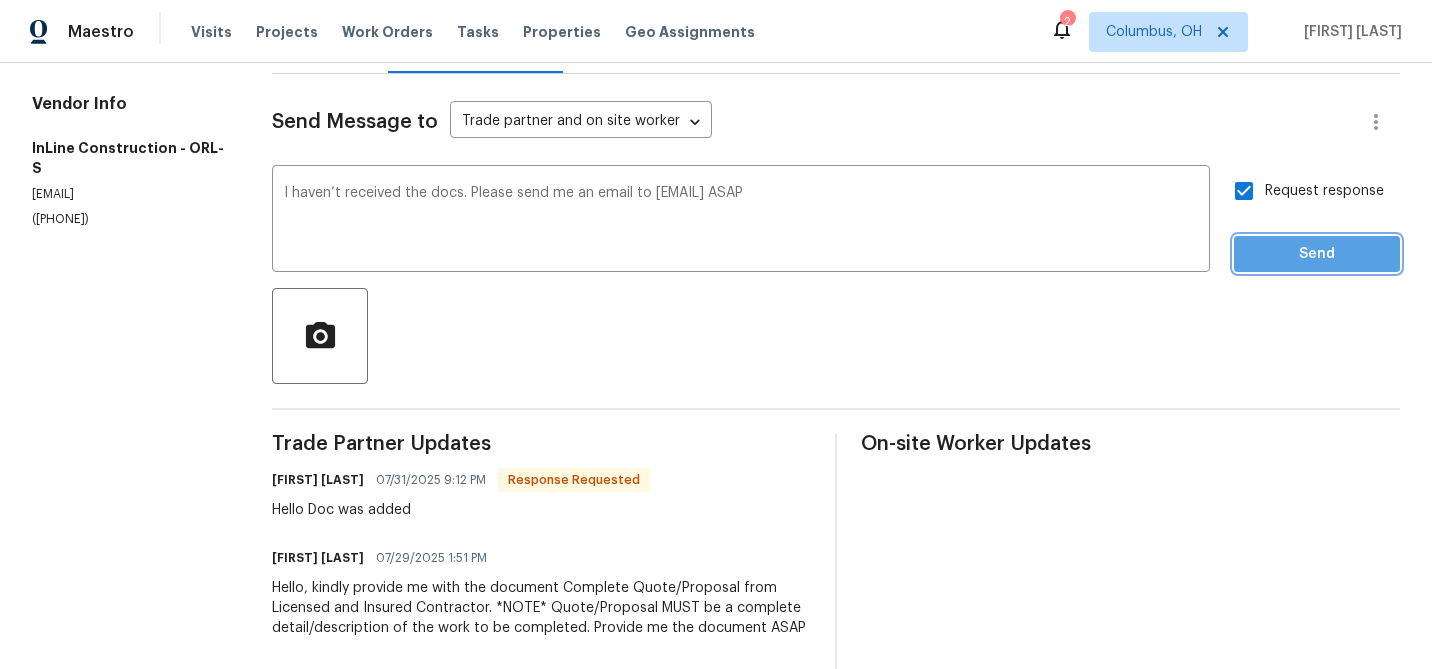click on "Send" at bounding box center [1317, 254] 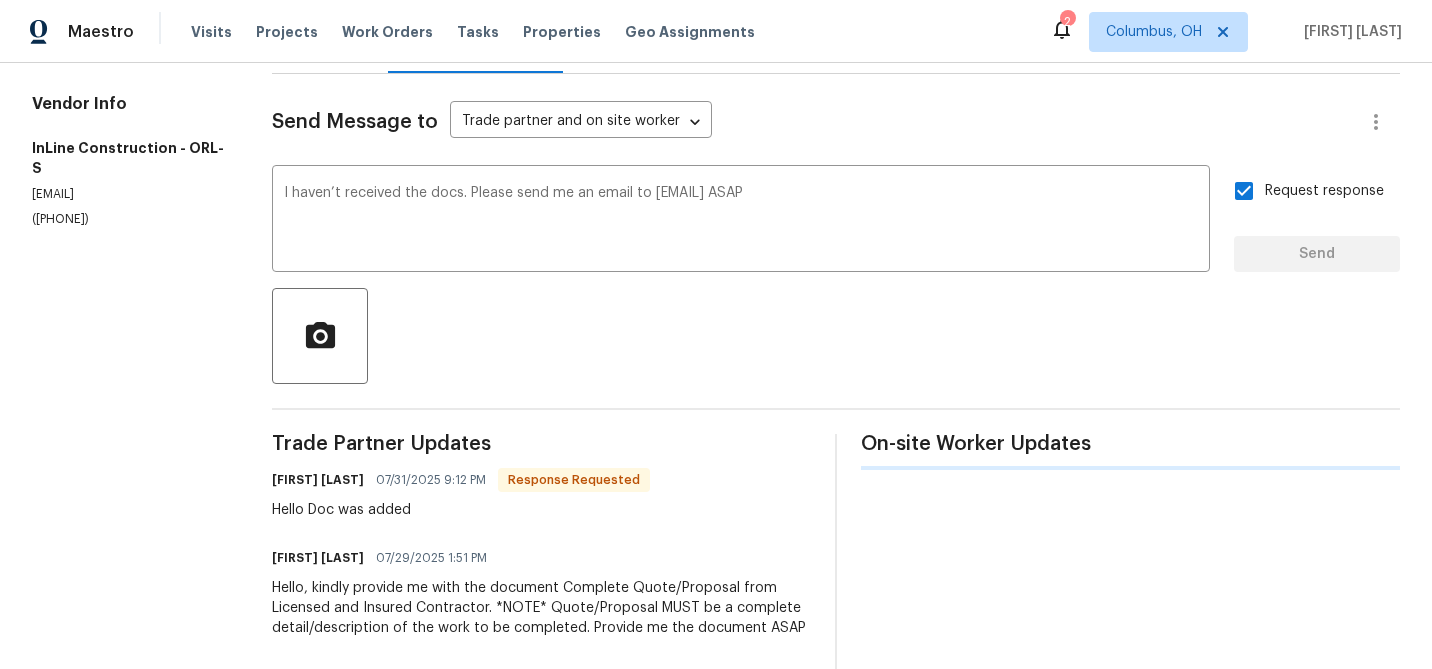 scroll, scrollTop: 700, scrollLeft: 0, axis: vertical 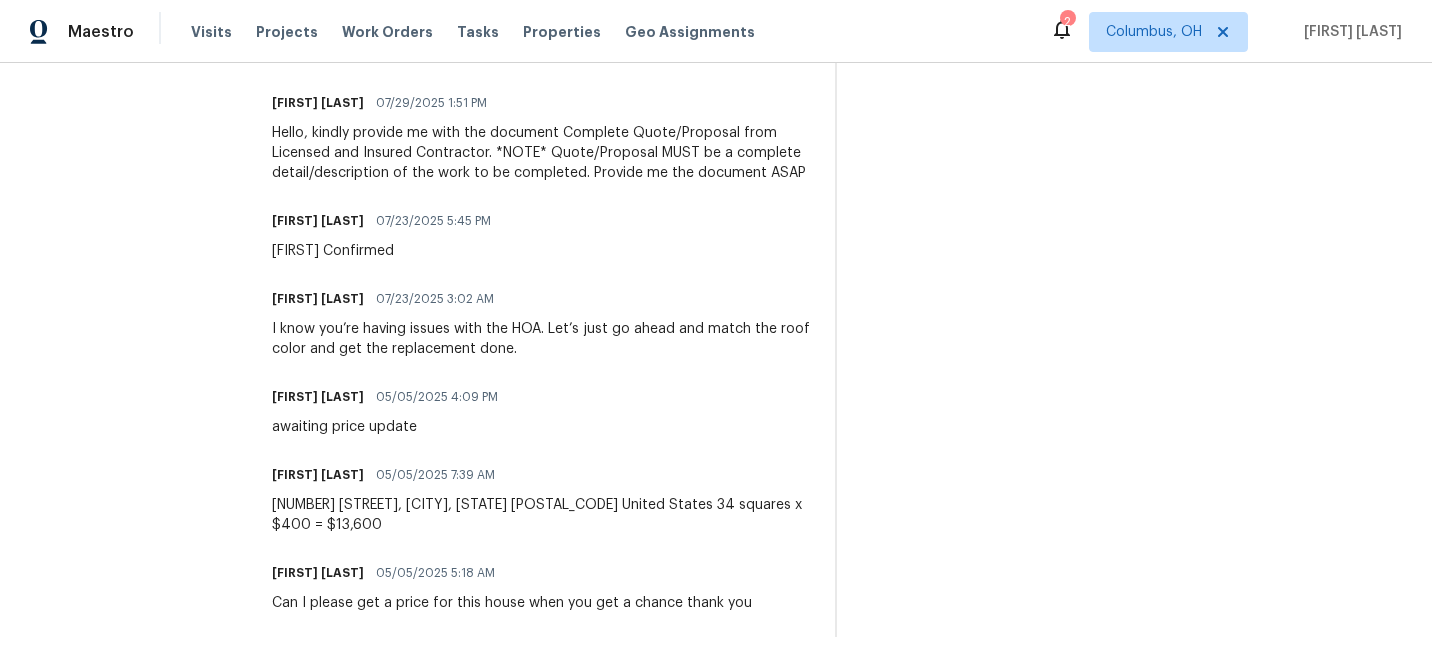 type 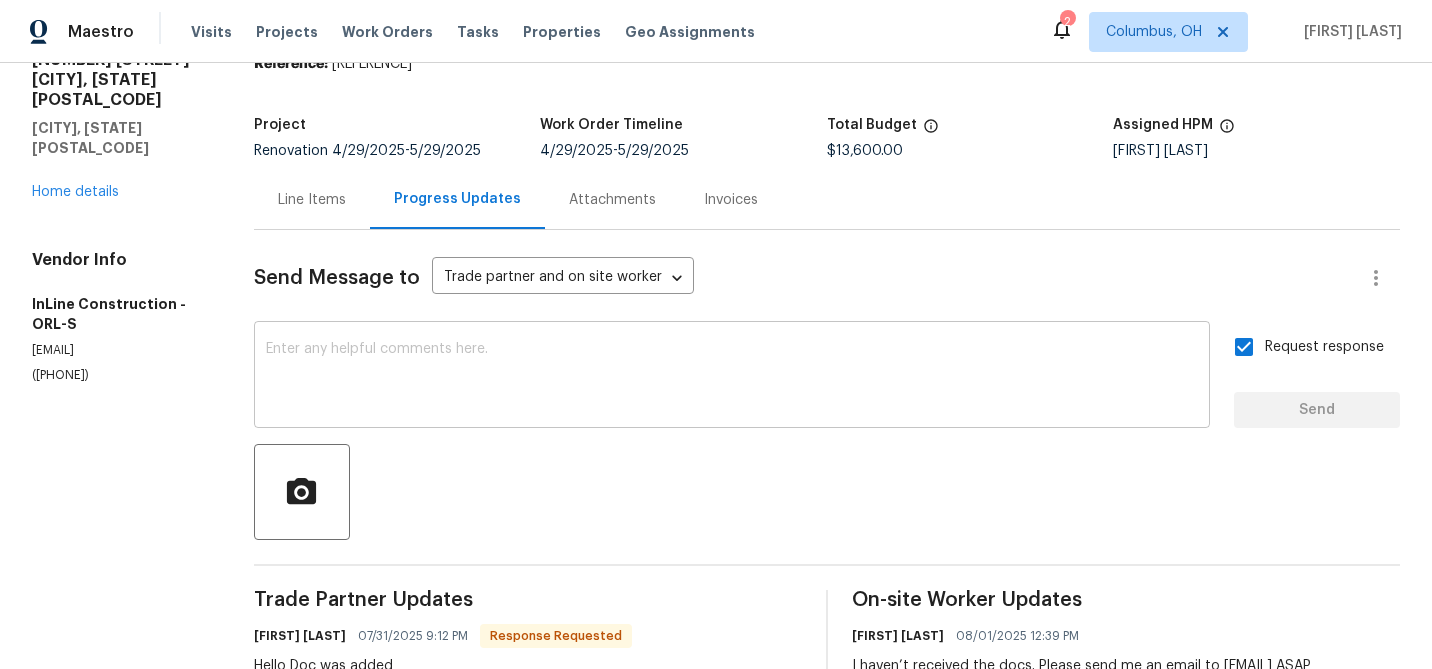 scroll, scrollTop: 0, scrollLeft: 0, axis: both 